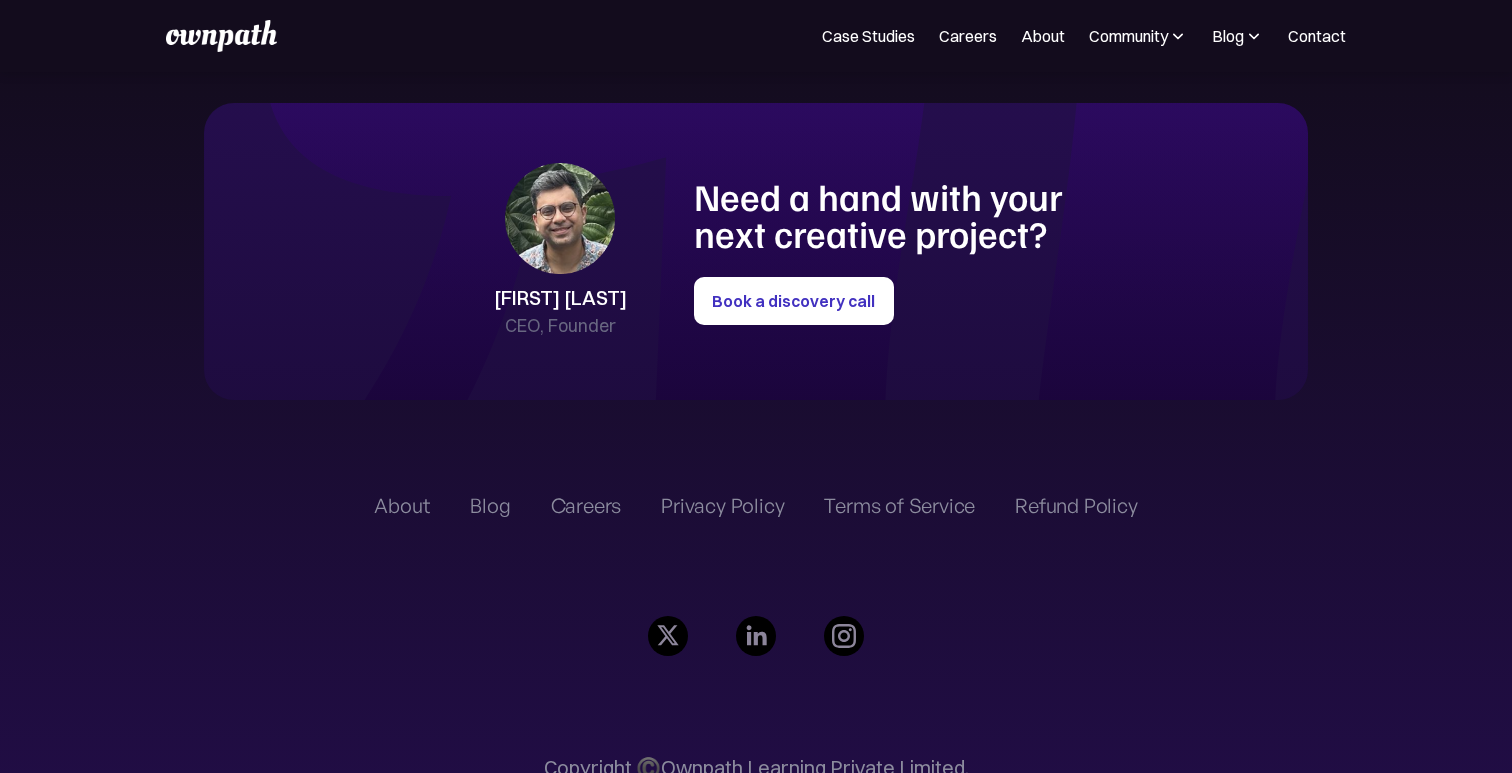 scroll, scrollTop: 4469, scrollLeft: 0, axis: vertical 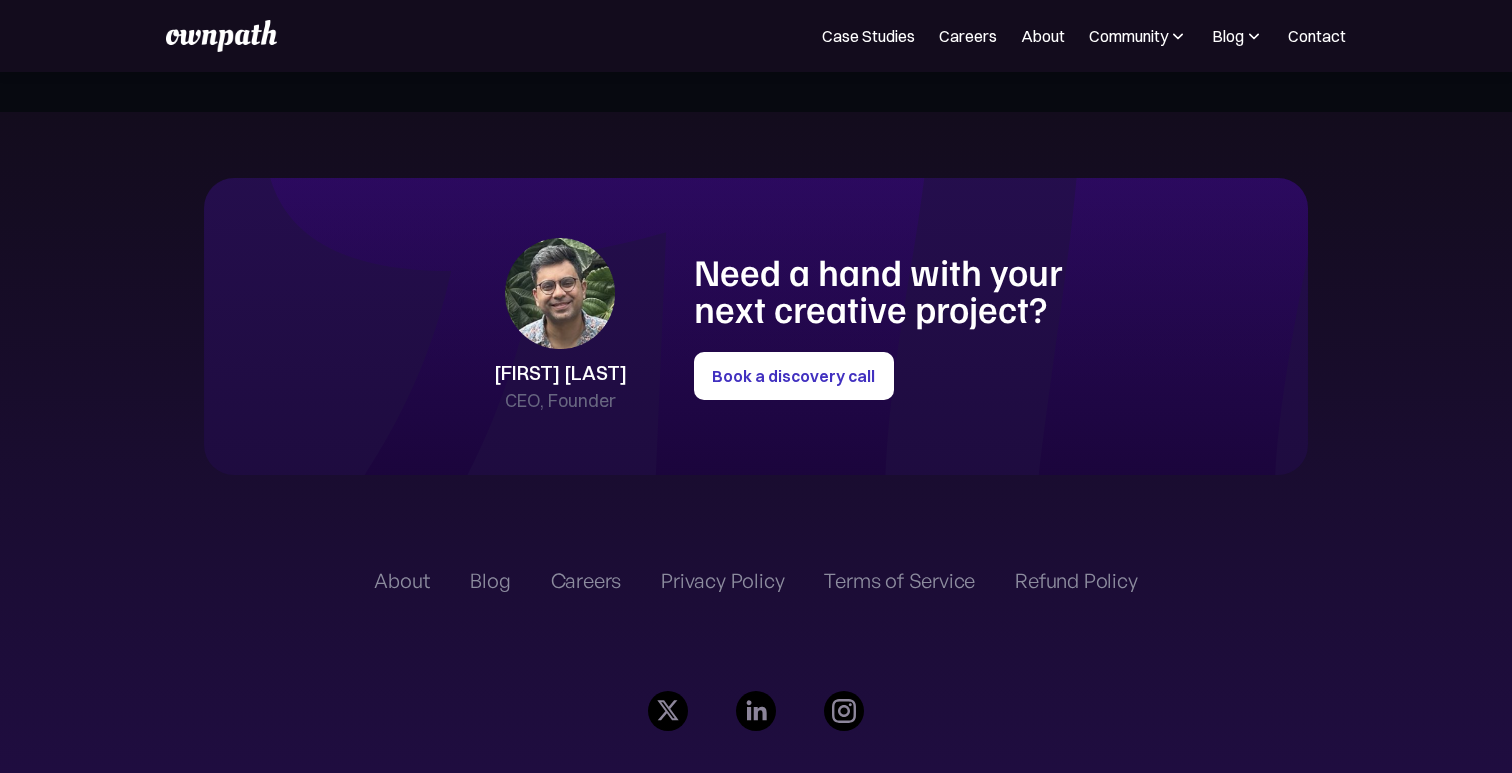 click at bounding box center [560, 293] 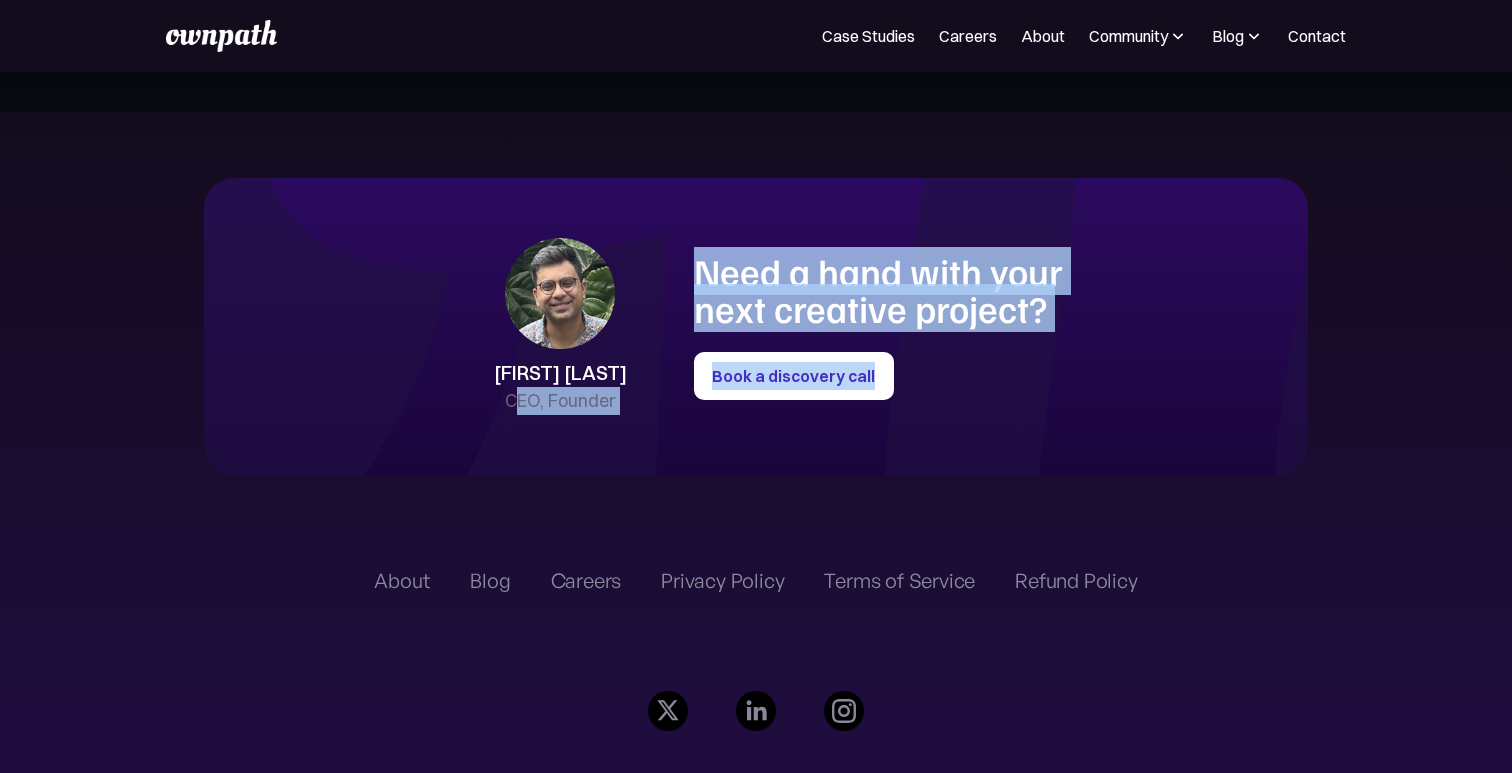 drag, startPoint x: 518, startPoint y: 393, endPoint x: 702, endPoint y: 403, distance: 184.27155 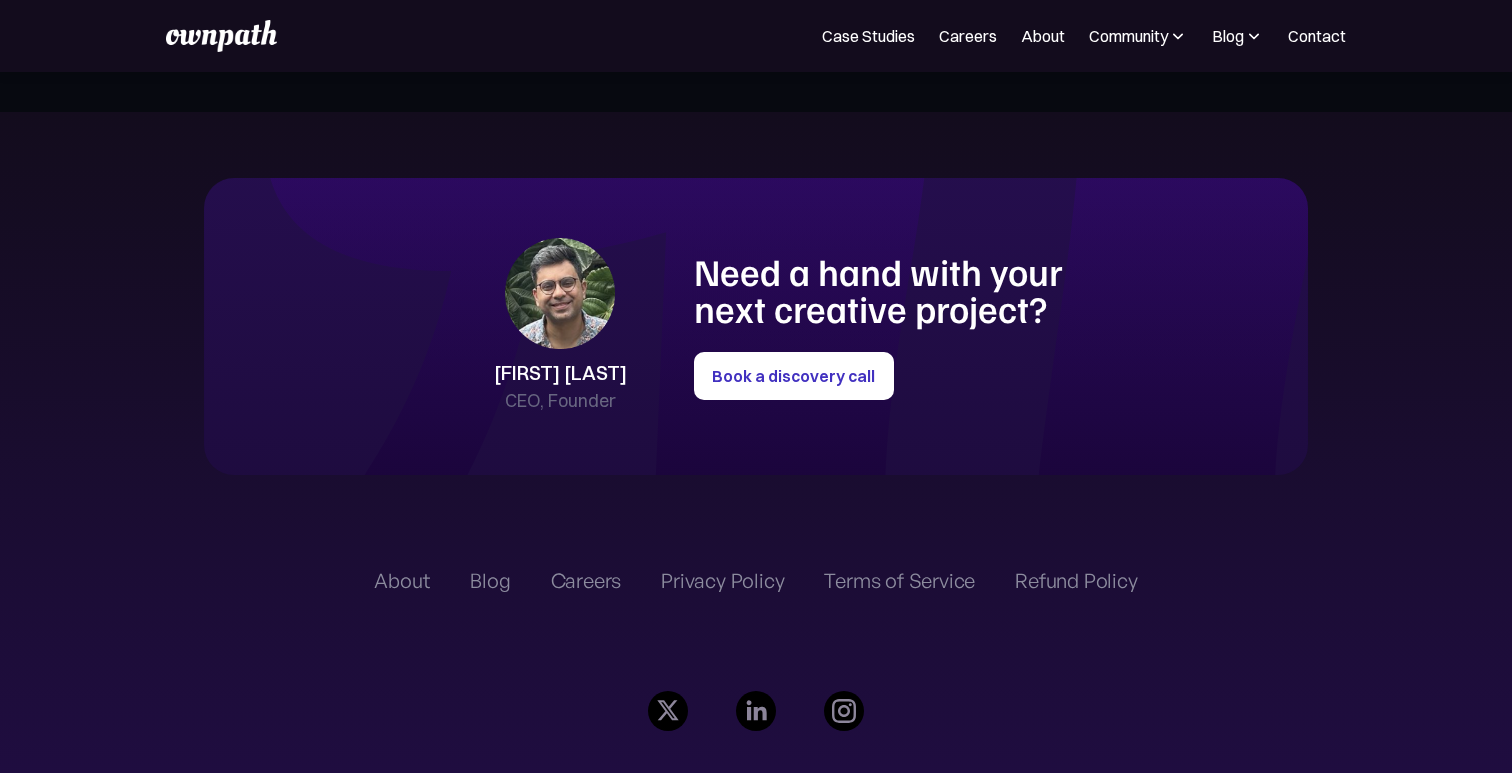 click on "Shreyas Satish CEO, Founder Need a hand with your next creative project? Book a discovery call Shreyas Satish CEO, Founder Need a hand with your next creative project? Book a discovery call About Blog Careers Privacy Policy Terms of Service Refund Policy Copyright ©️Ownpath Learning Private Limited.  All Rights Reserved. 2025" at bounding box center (756, 548) 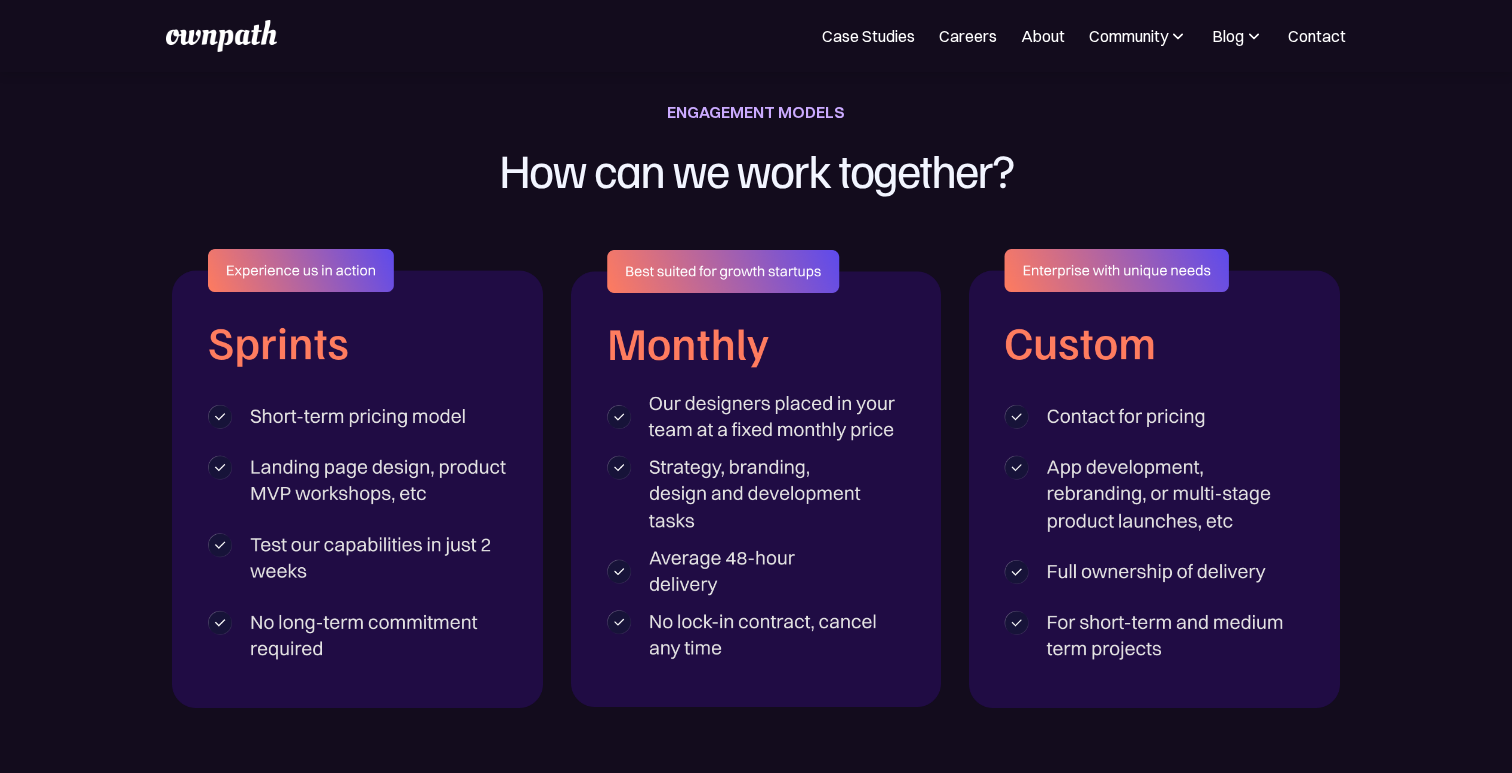 scroll, scrollTop: 1603, scrollLeft: 0, axis: vertical 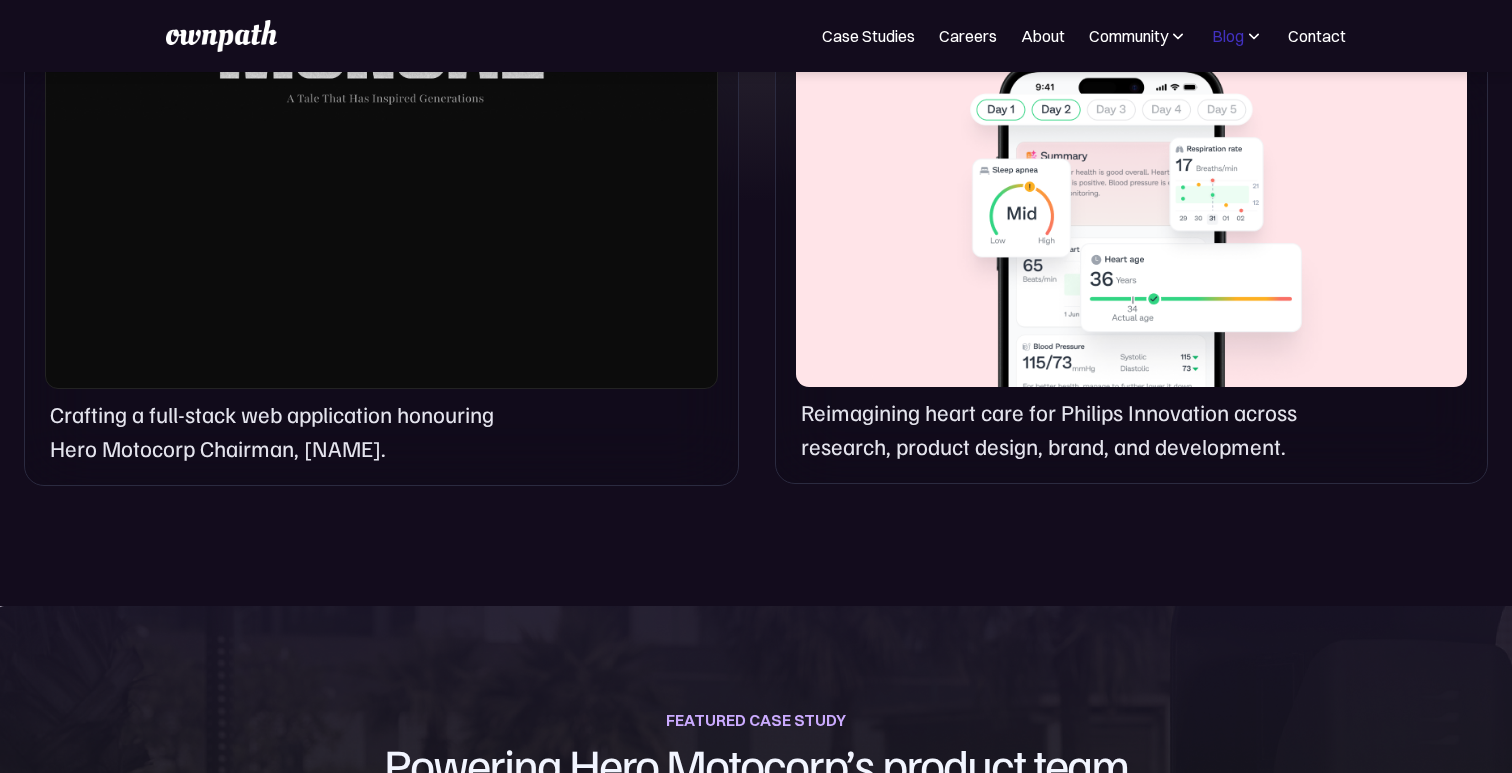 click on "Blog" at bounding box center (1228, 36) 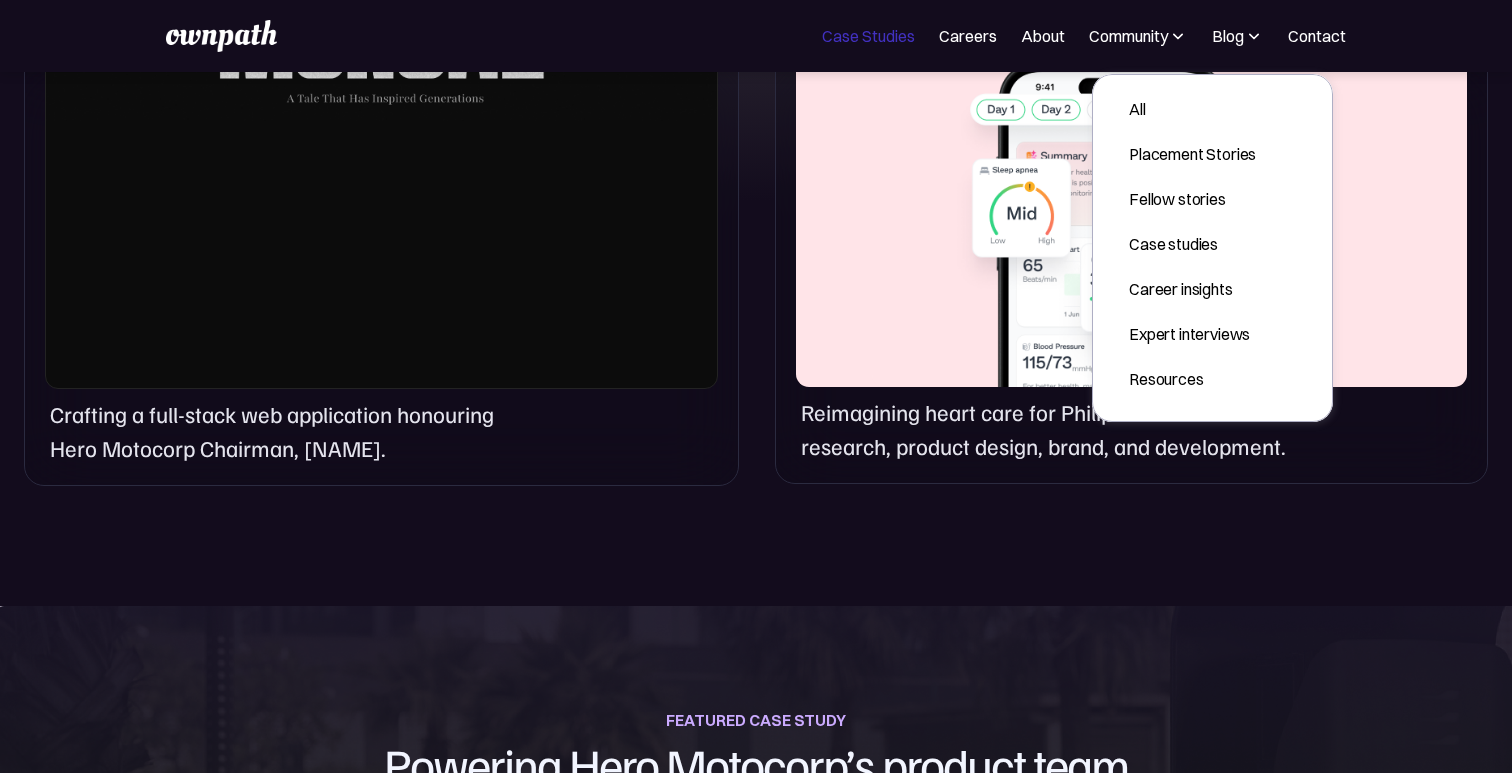 click on "Case Studies" at bounding box center [868, 36] 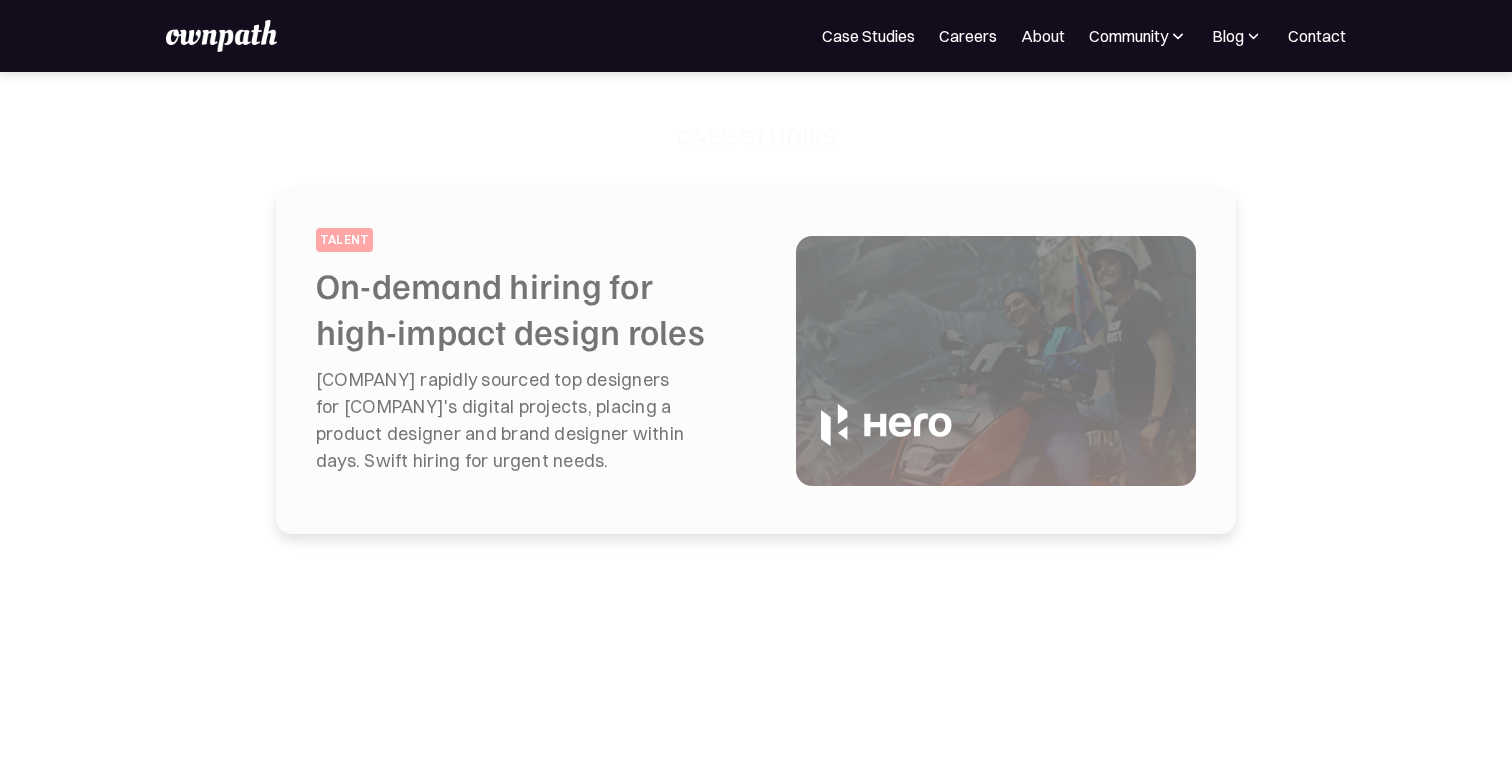scroll, scrollTop: 0, scrollLeft: 0, axis: both 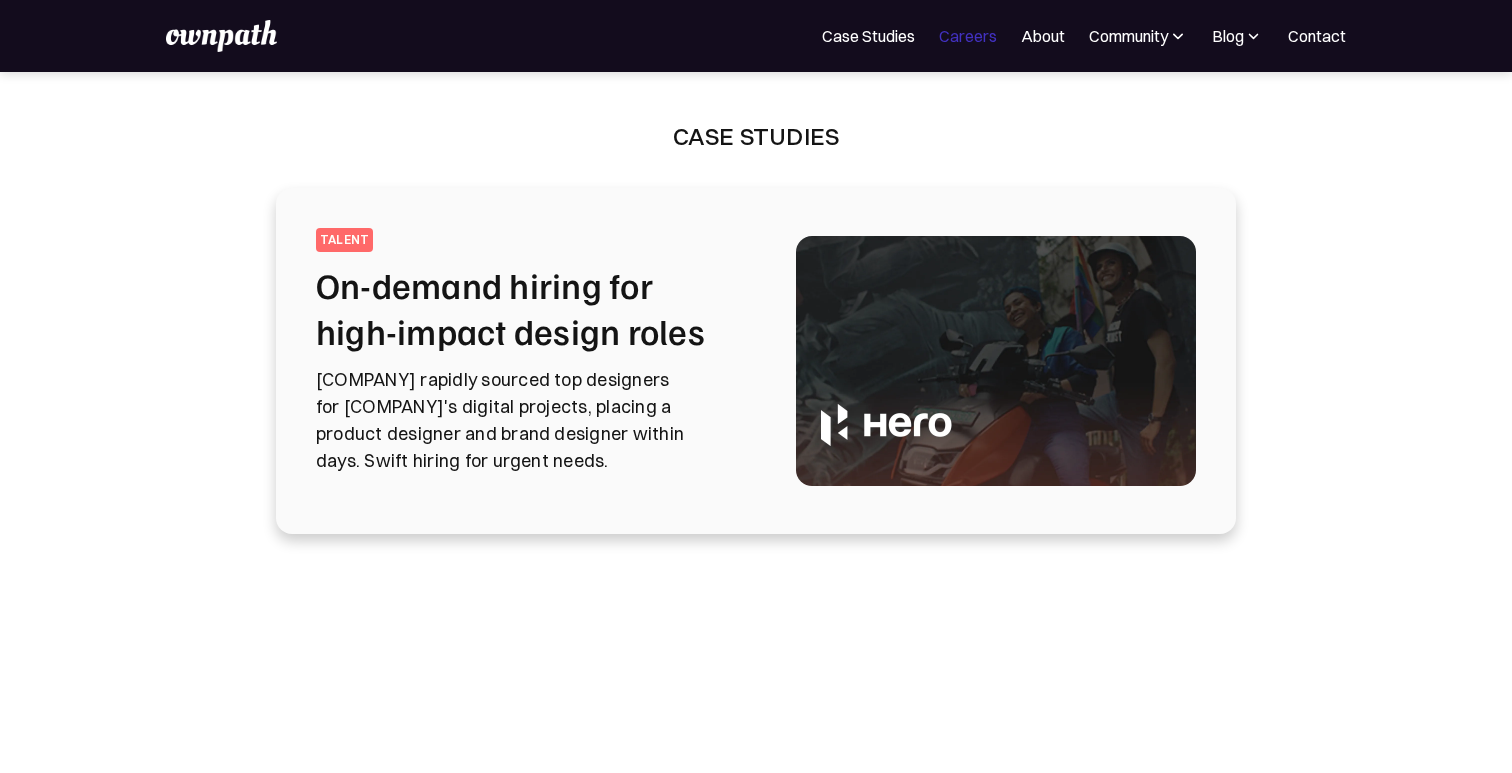click on "Careers" at bounding box center [968, 36] 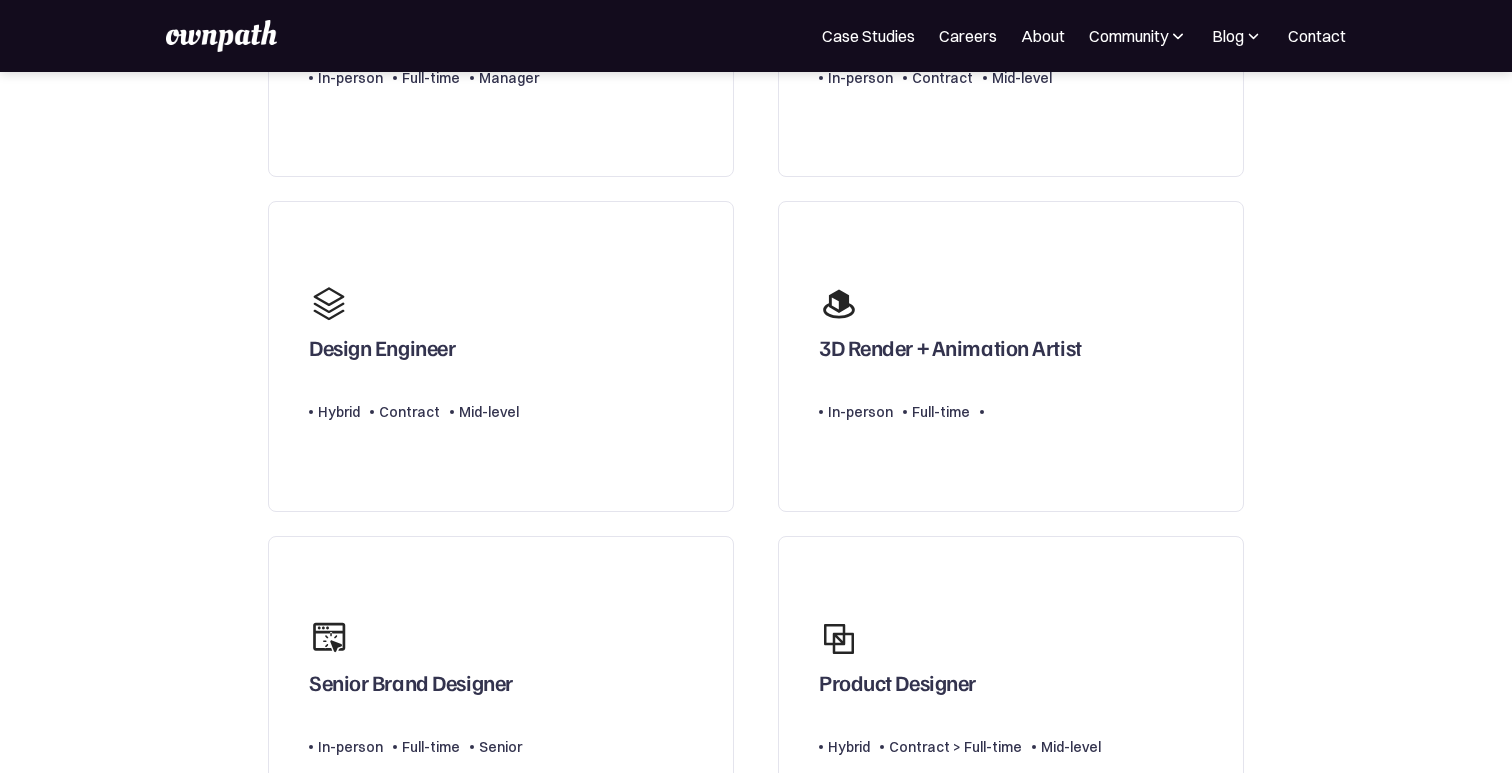 scroll, scrollTop: 0, scrollLeft: 0, axis: both 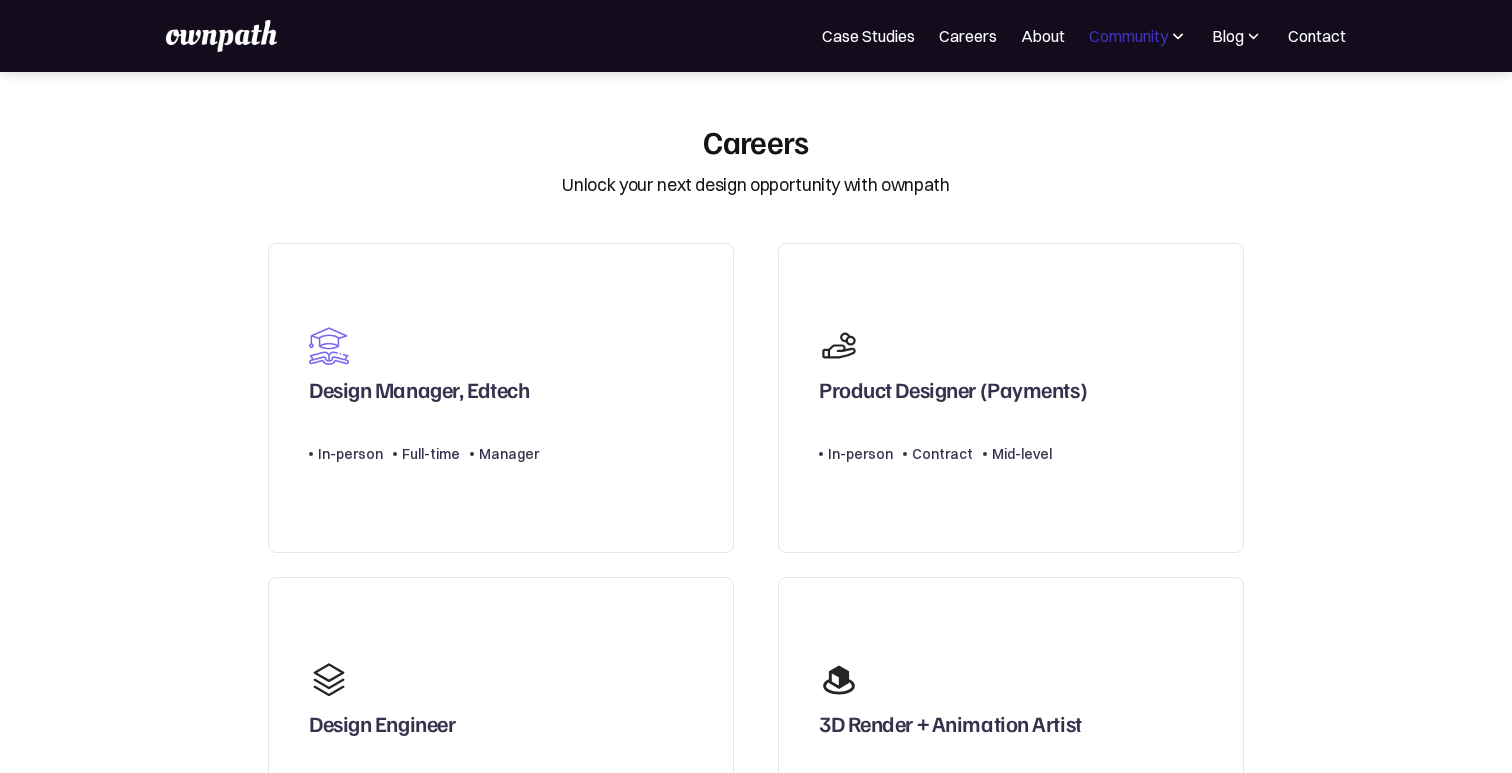 click on "Community" at bounding box center [1128, 36] 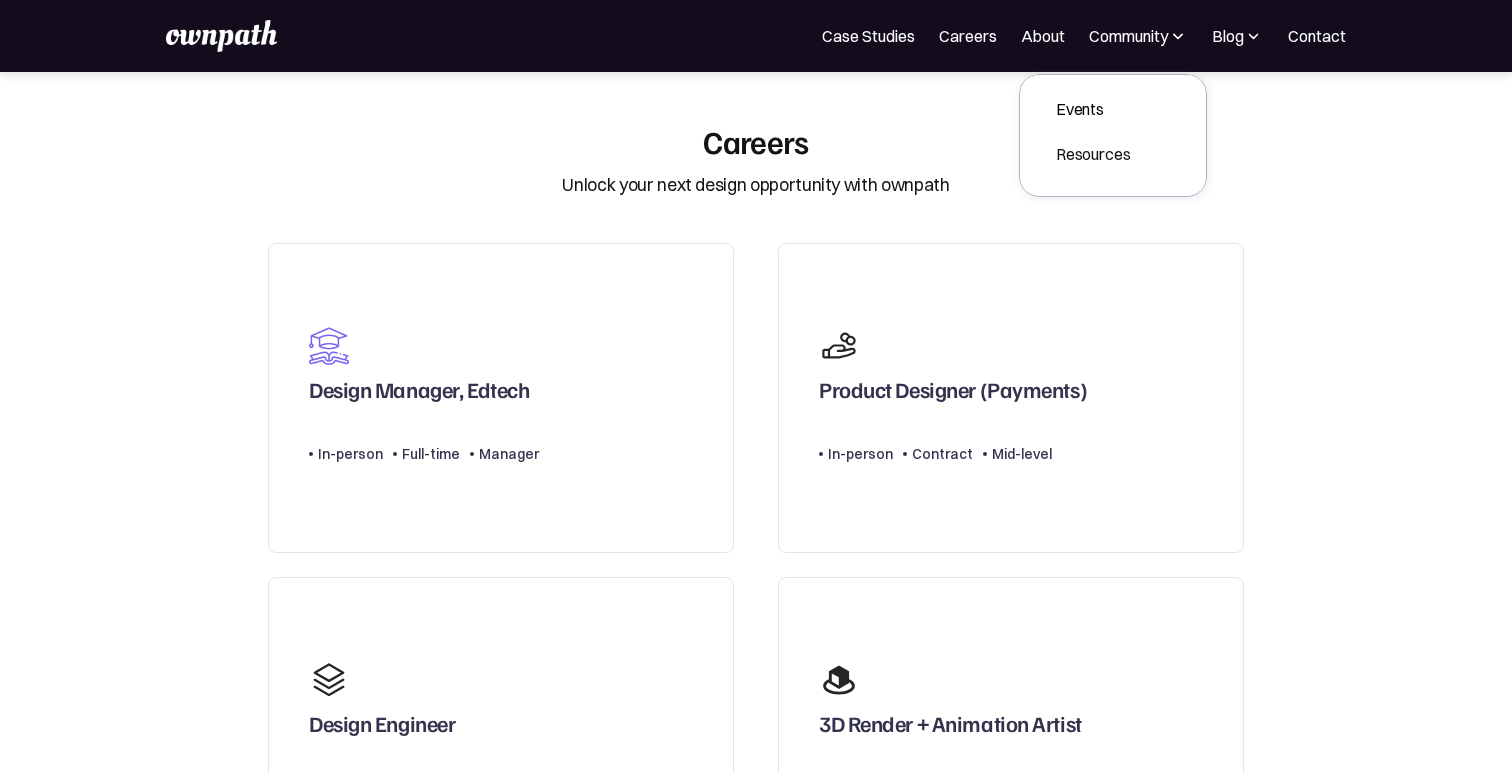 click on "Careers Unlock your next design opportunity with ownpath" at bounding box center [756, 160] 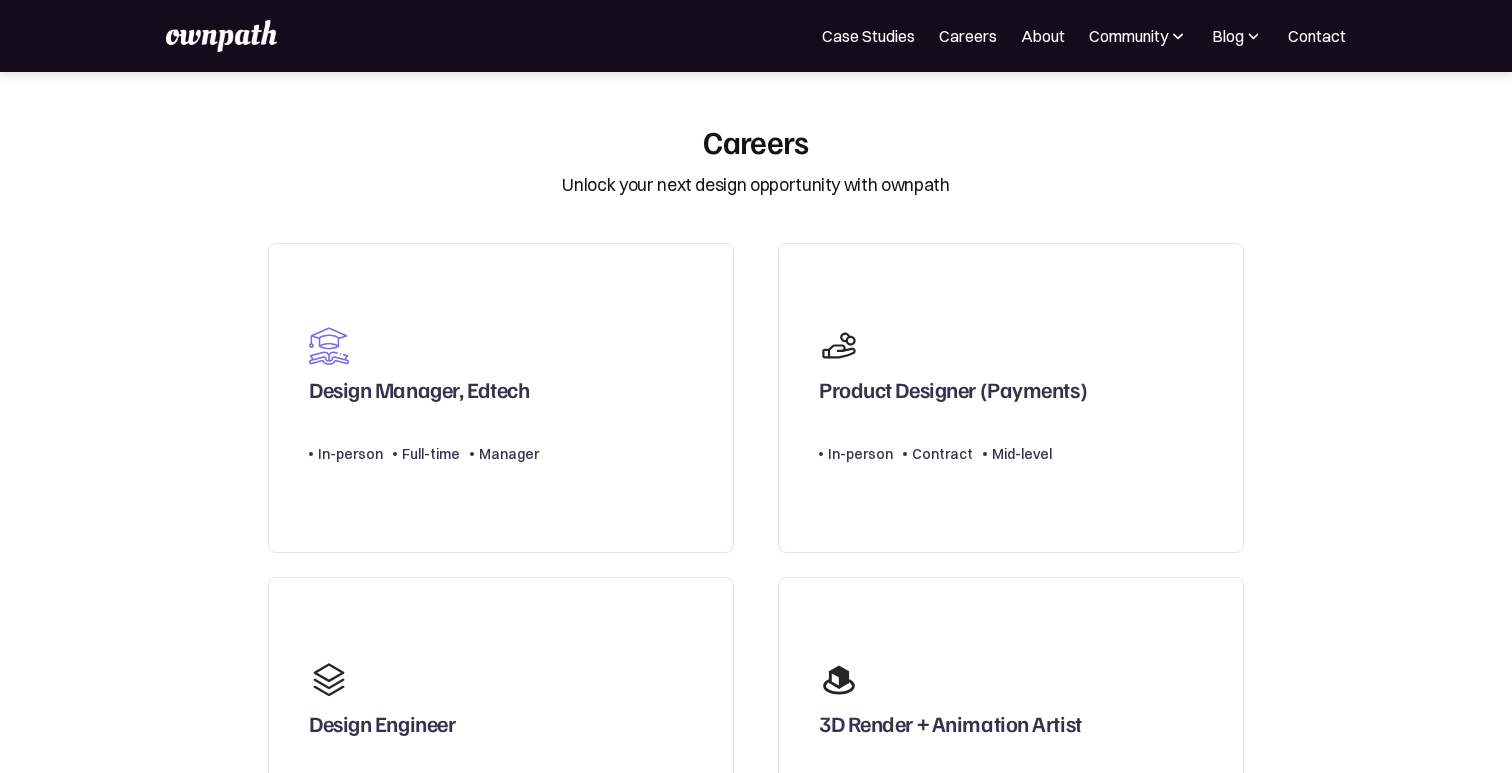 click on "For Companies Case Studies Careers About Community Events Resources Design Residency Work on exciting projects with startups. Get an all-access pass to our programs. Be part of a curated design community. Blog All Placement Stories Fellow stories Case studies Career insights Expert interviews Design Residency Work on exciting projects with startups. Get an all-access pass to our programs. Be part of a curated design community. Resources Contact Register Now" at bounding box center [1084, 36] 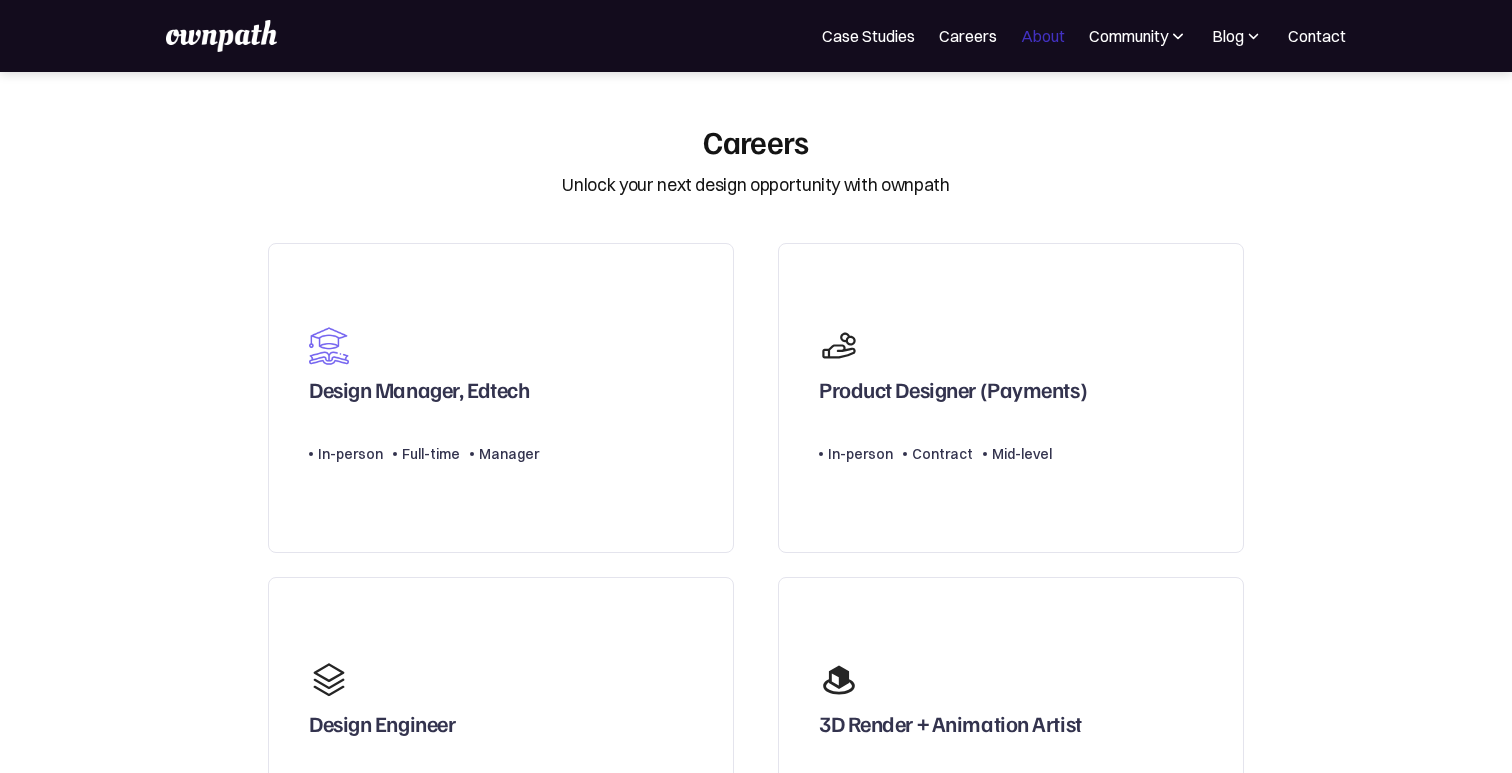 click on "About" at bounding box center [1043, 36] 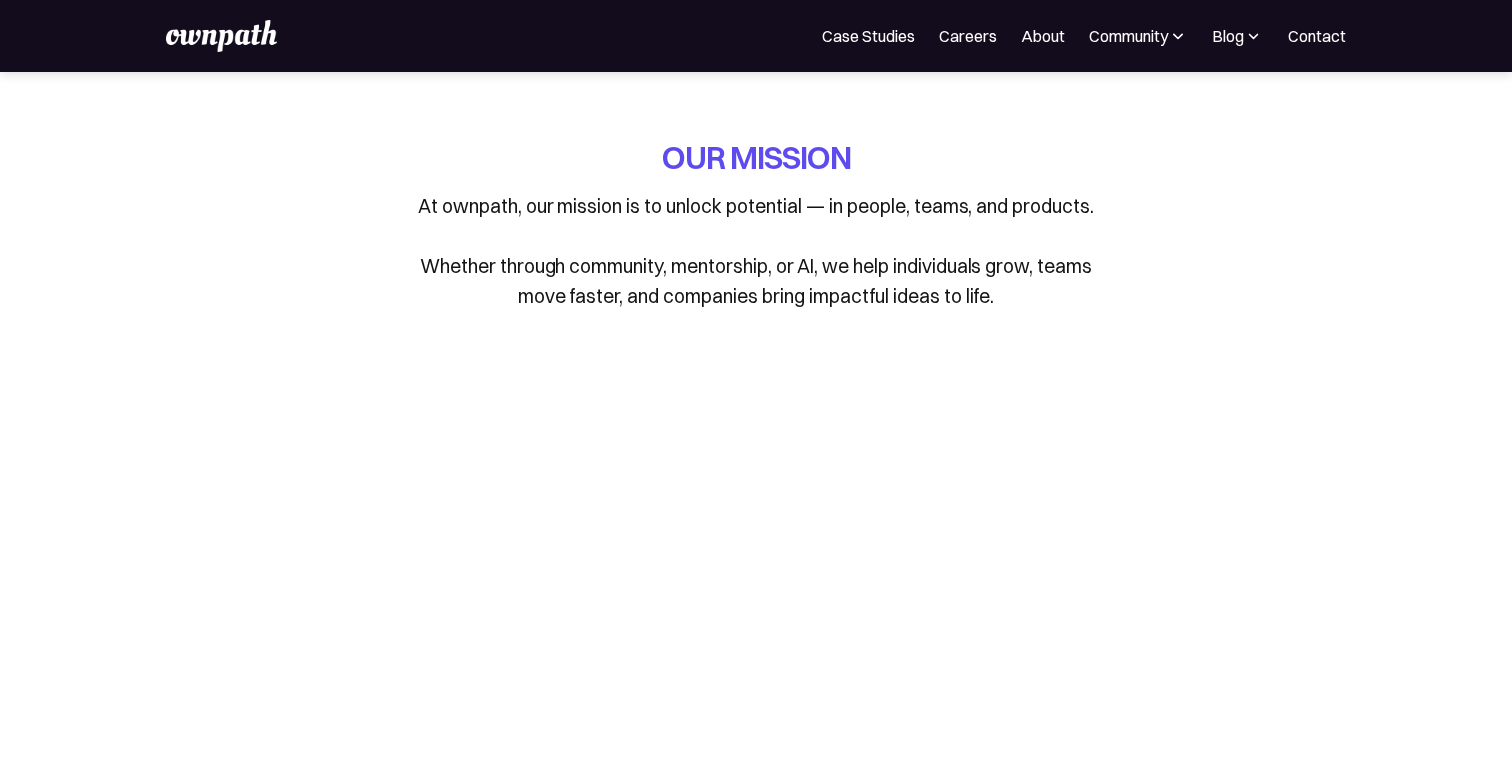 scroll, scrollTop: 0, scrollLeft: 0, axis: both 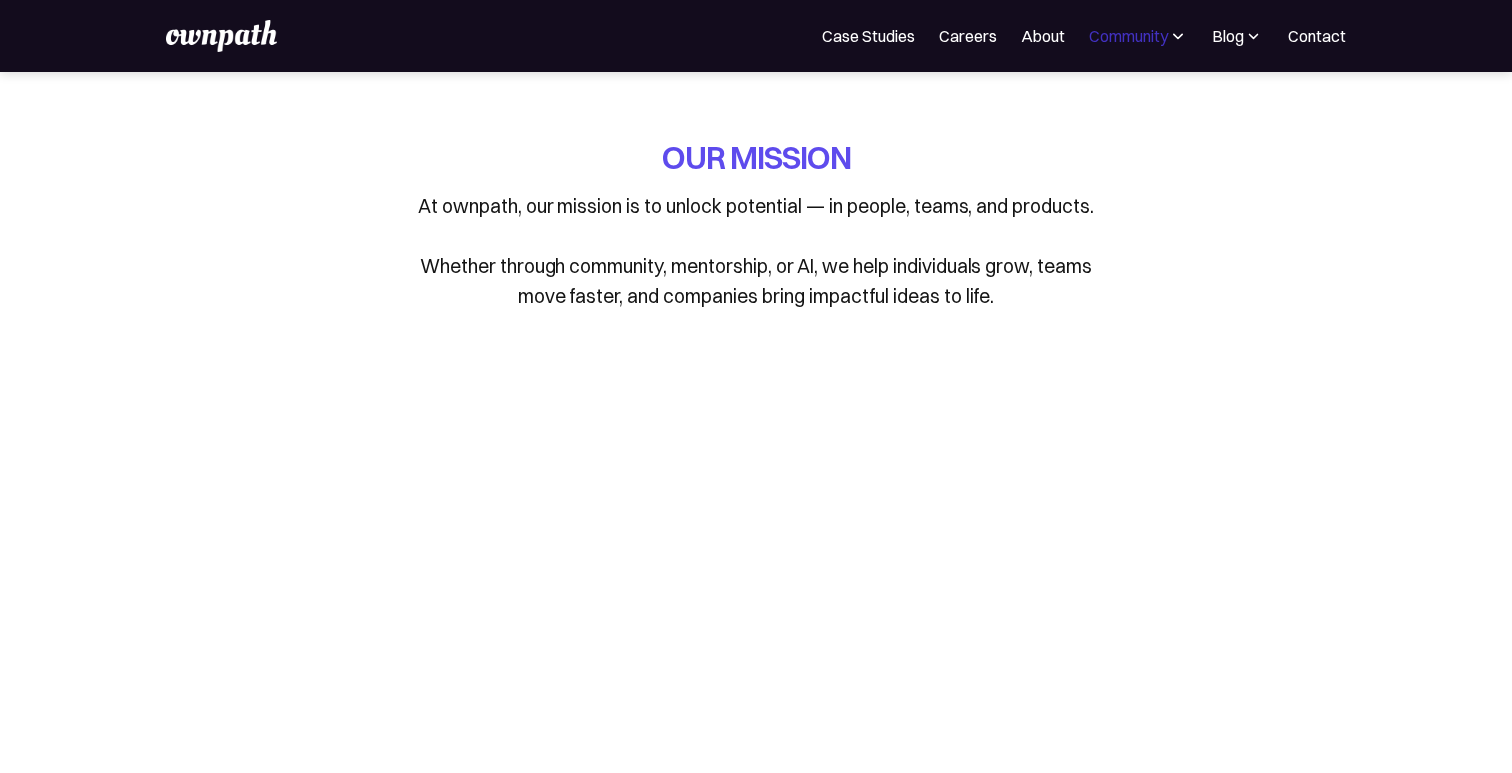 click on "Community" at bounding box center (1128, 36) 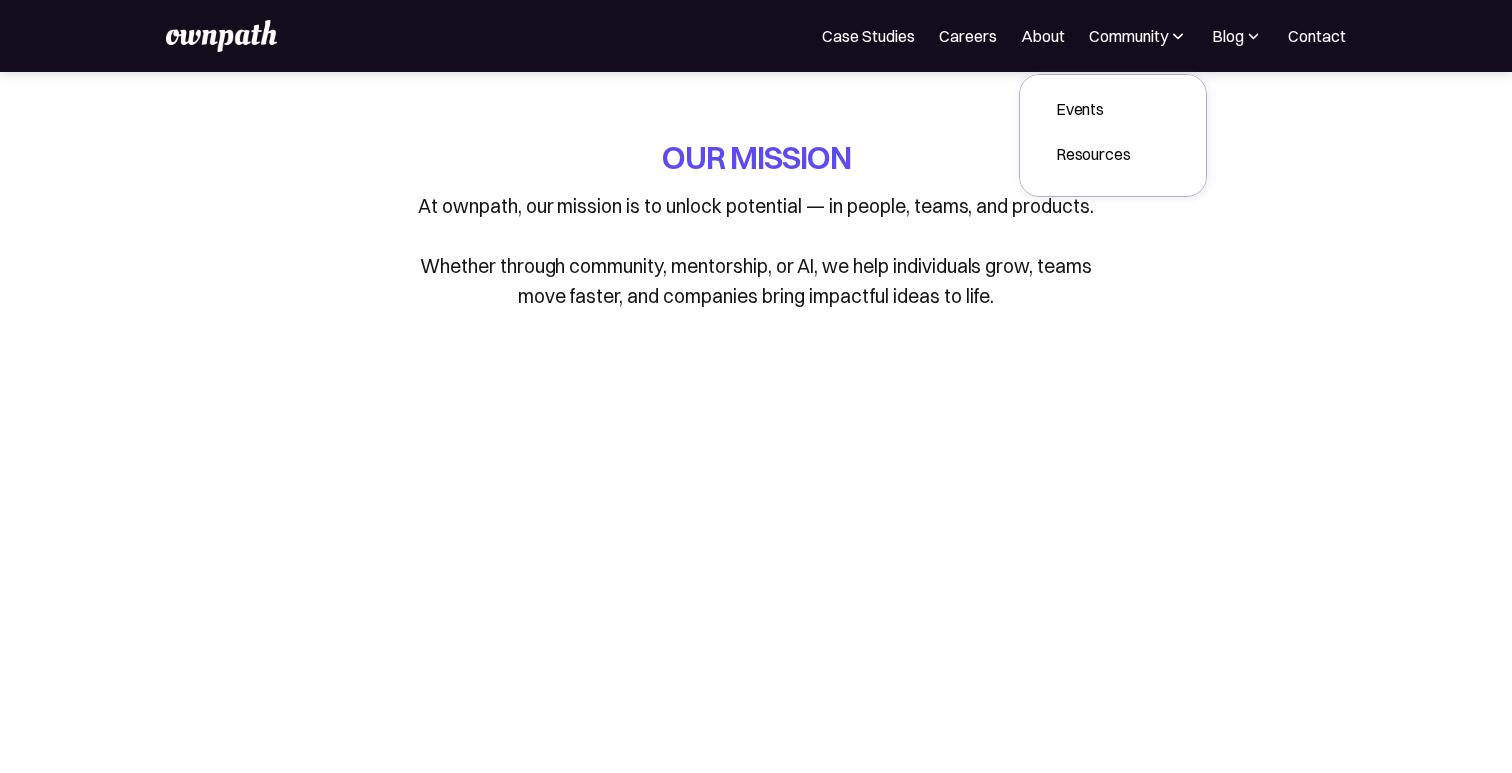 click on "At ownpath, our mission is to unlock potential — in people, teams, and products. Whether through community, mentorship, or AI, we help individuals grow, teams move faster, and companies bring impactful ideas to life." at bounding box center (756, 251) 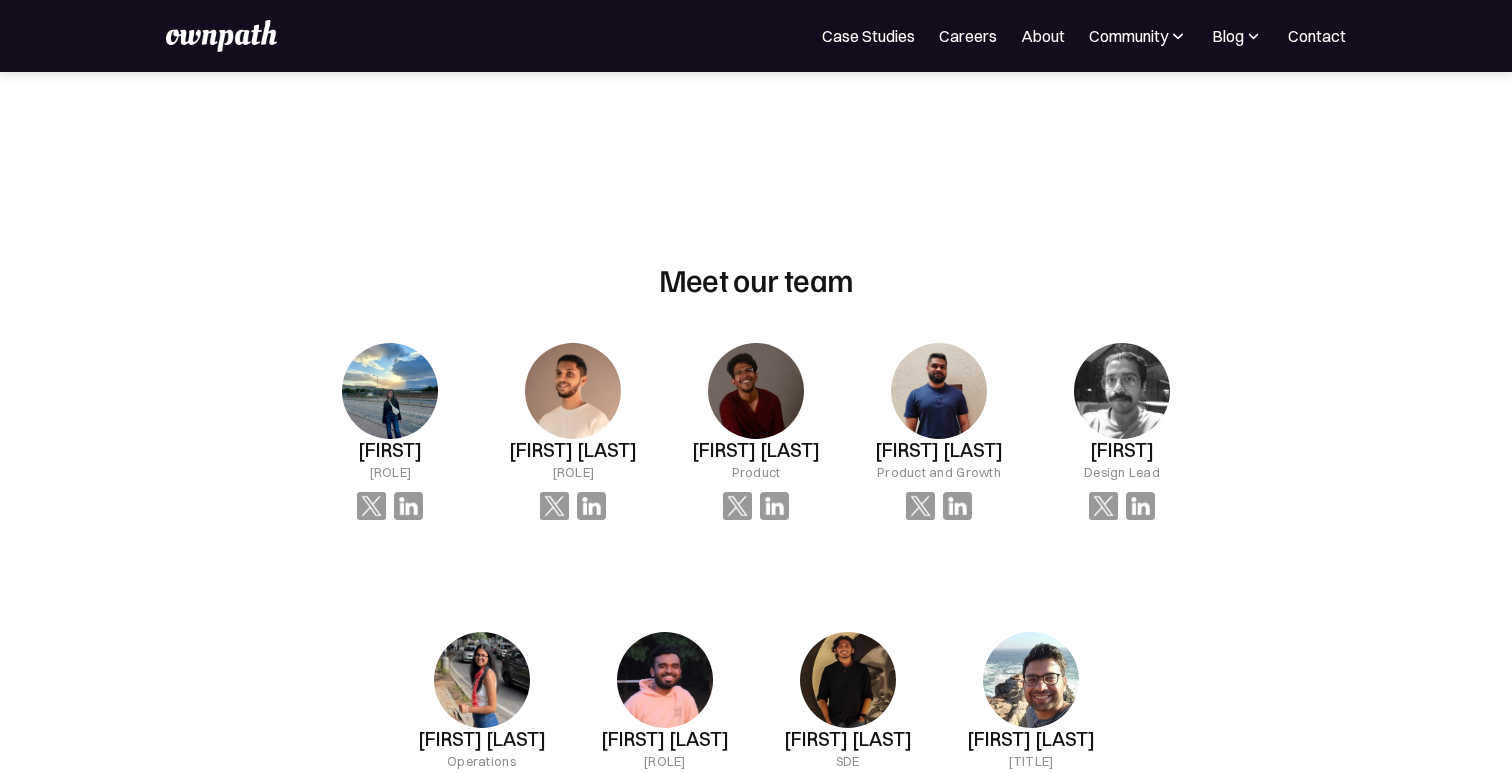 scroll, scrollTop: 1197, scrollLeft: 0, axis: vertical 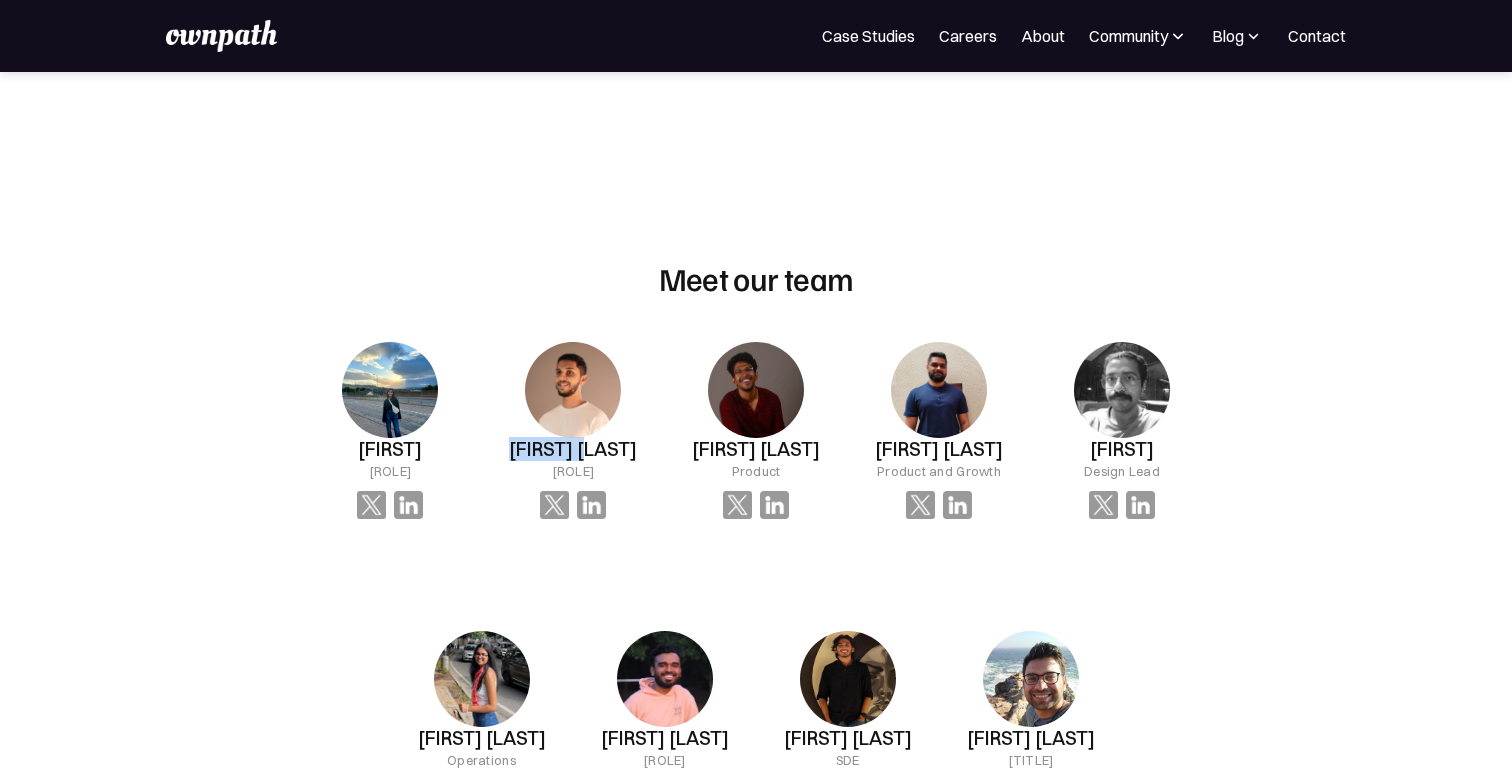 drag, startPoint x: 515, startPoint y: 447, endPoint x: 620, endPoint y: 450, distance: 105.04285 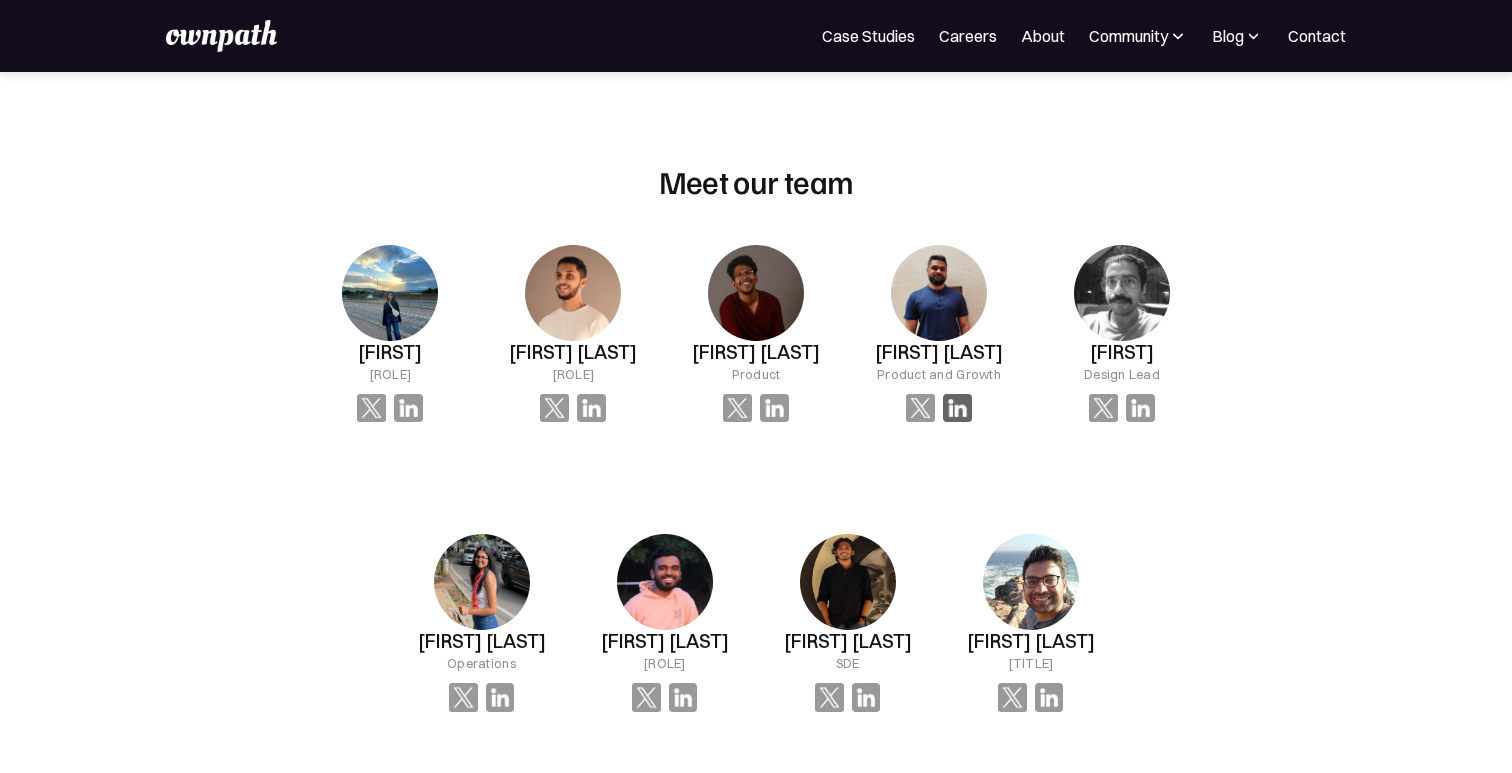 scroll, scrollTop: 1296, scrollLeft: 0, axis: vertical 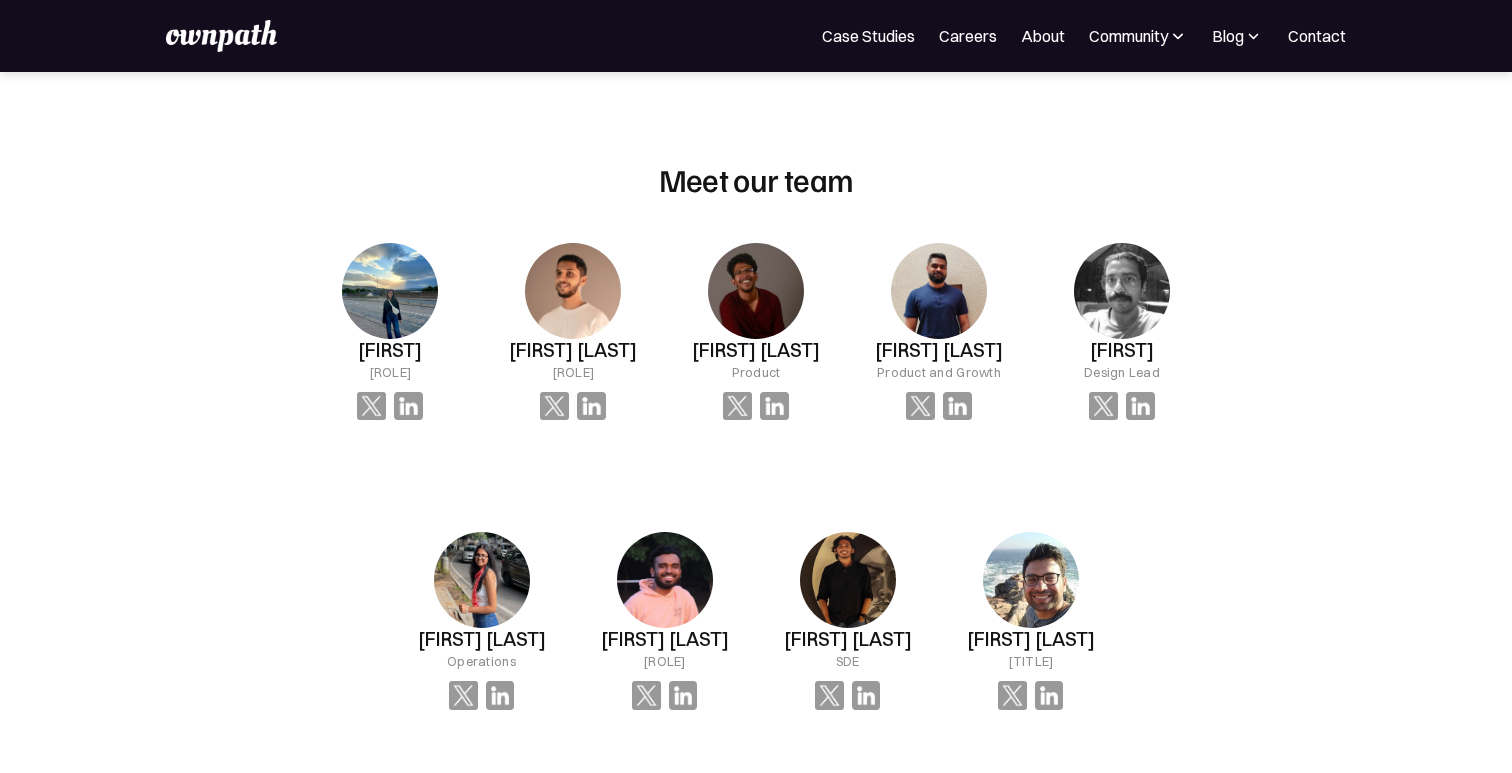 click at bounding box center (390, 291) 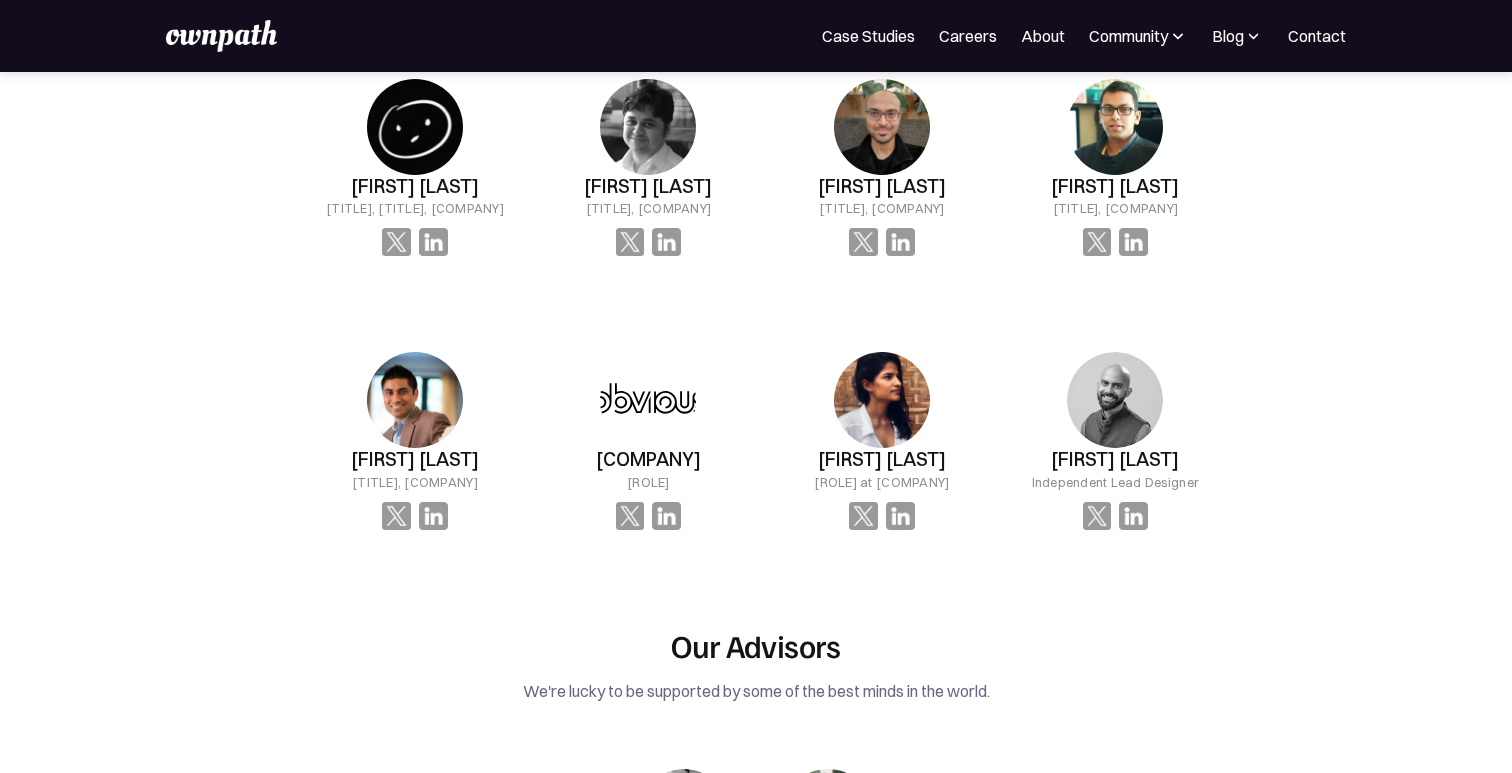 scroll, scrollTop: 2265, scrollLeft: 0, axis: vertical 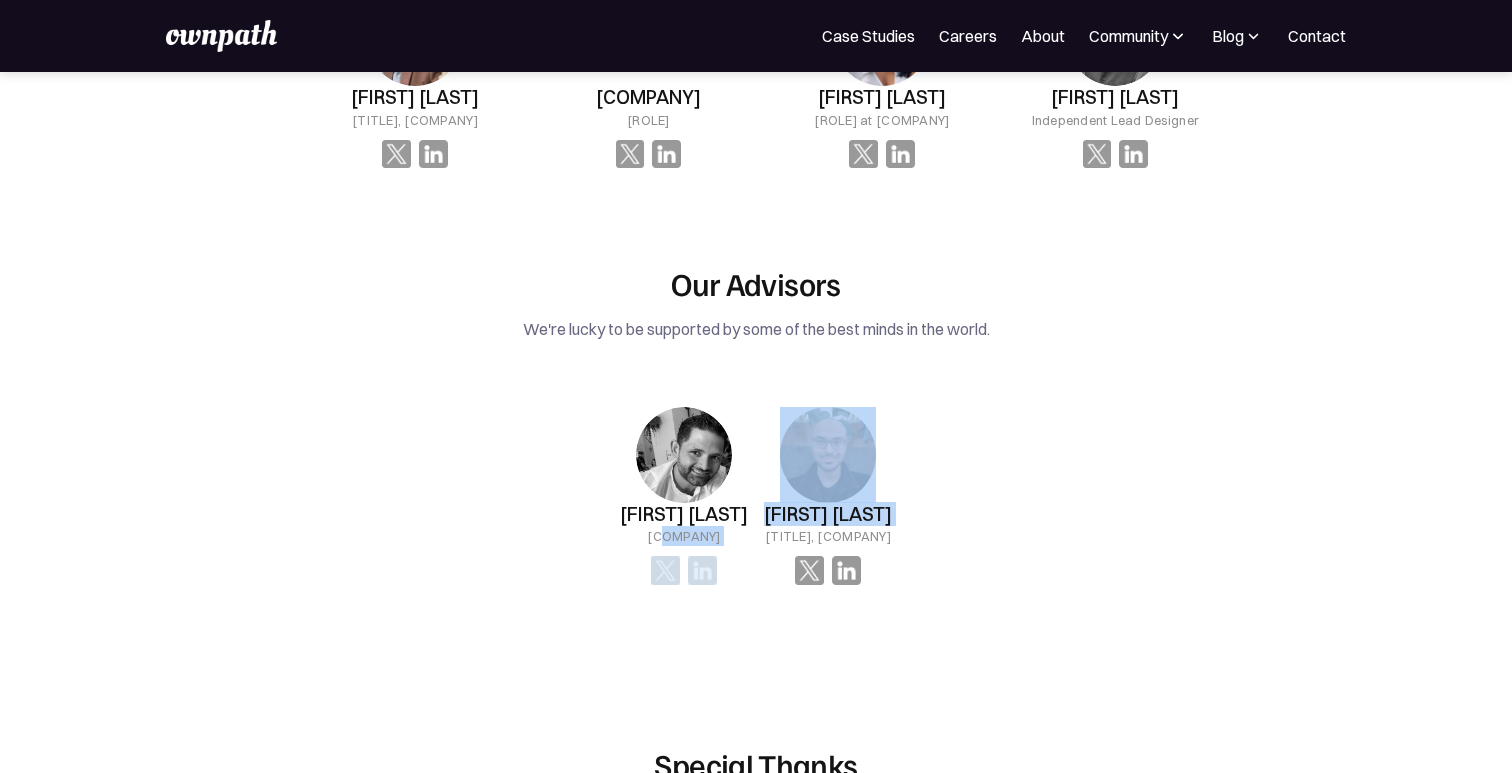 drag, startPoint x: 665, startPoint y: 559, endPoint x: 743, endPoint y: 559, distance: 78 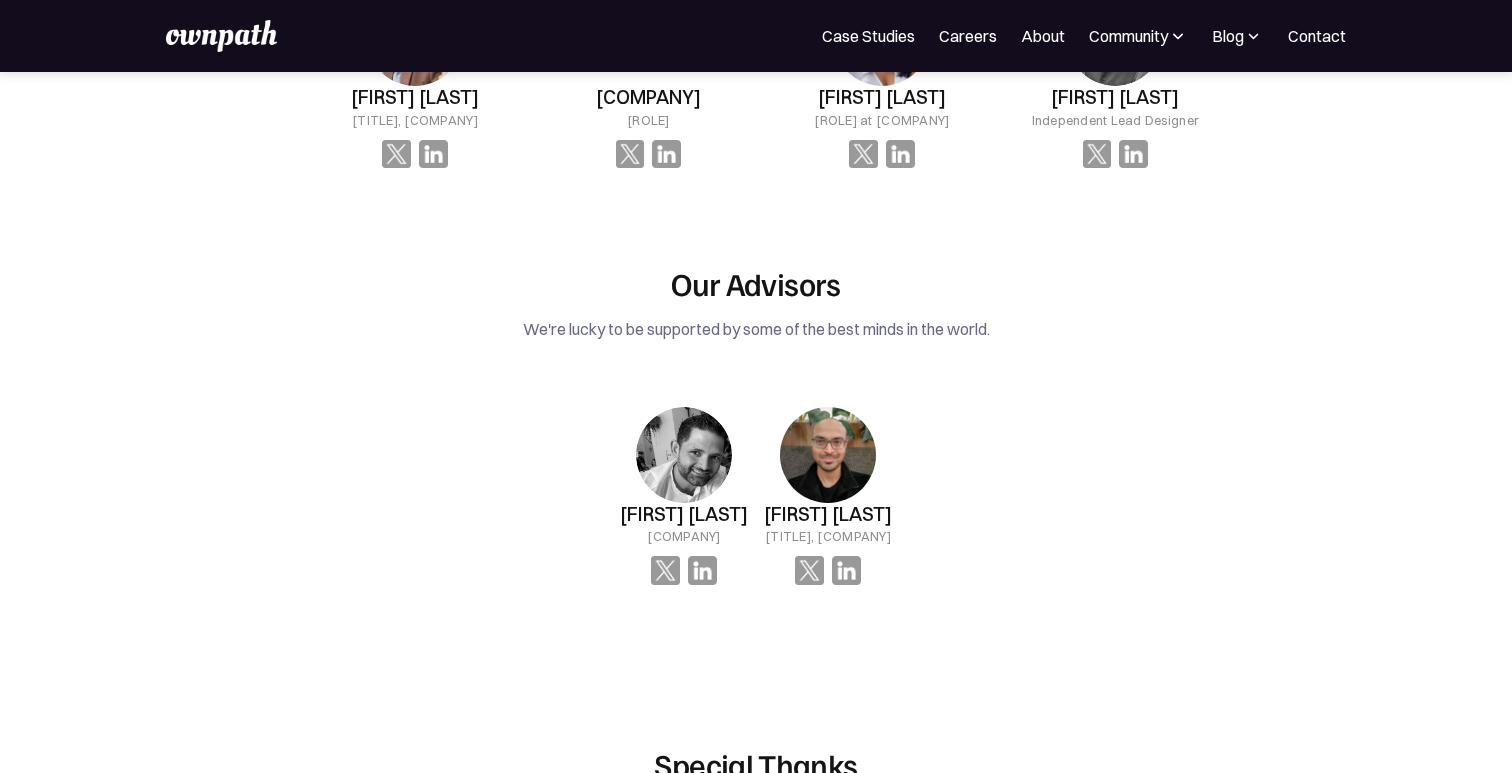 click on "[TITLE] [FIRST] [LAST] [TITLE], [COMPANY] [FIRST] [LAST] [TITLE], [COMPANY] [FIRST] [LAST] [TITLE], [COMPANY] [FIRST] [LAST] [TITLE], [COMPANY] [FIRST] [LAST] [TITLE], [COMPANY] [COMPANY] [ROLE] [FIRST] [LAST] [ROLE] at [COMPANY] [TITLE], [COMPANY] [TITLE], [COMPANY]" at bounding box center [756, 77] 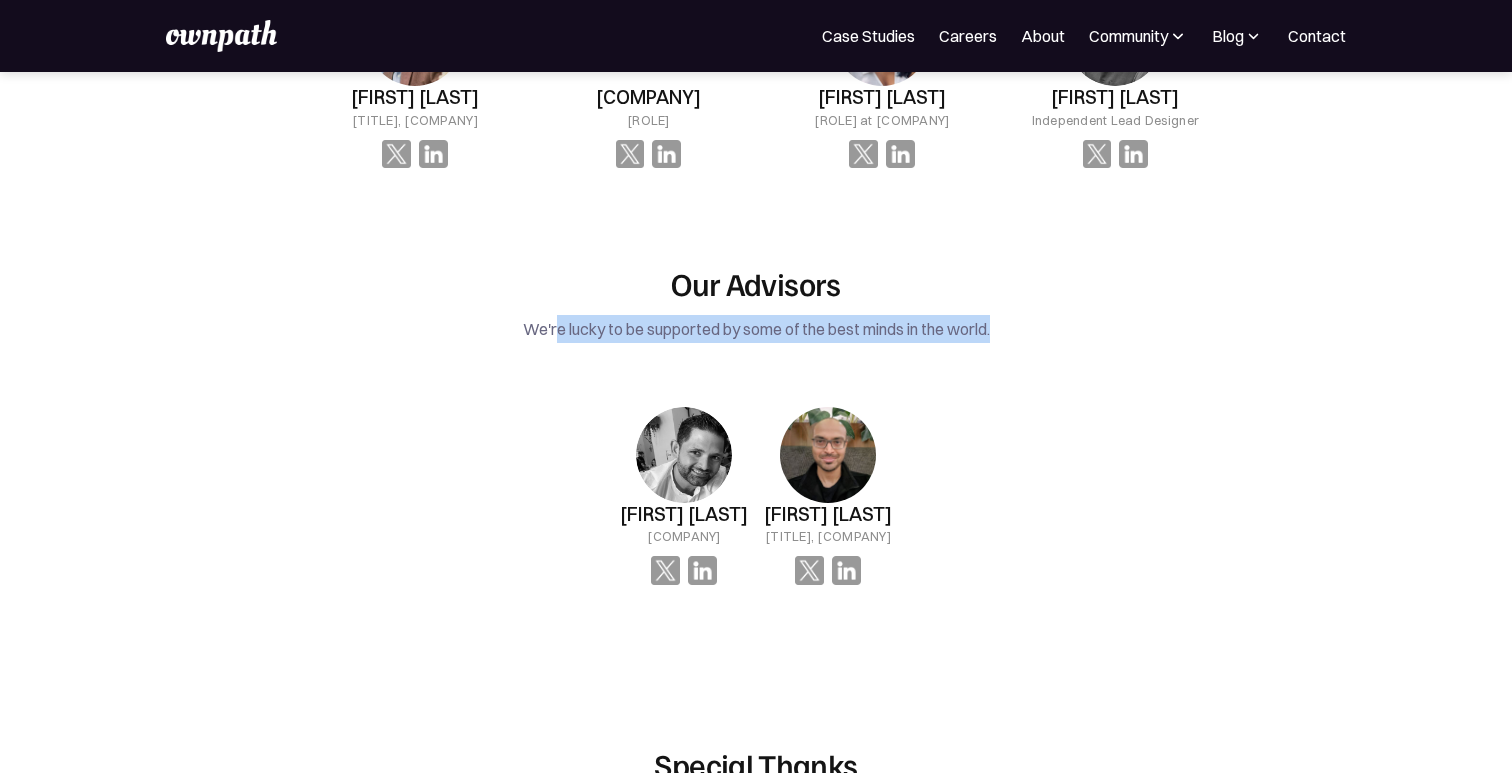 drag, startPoint x: 552, startPoint y: 356, endPoint x: 753, endPoint y: 370, distance: 201.48697 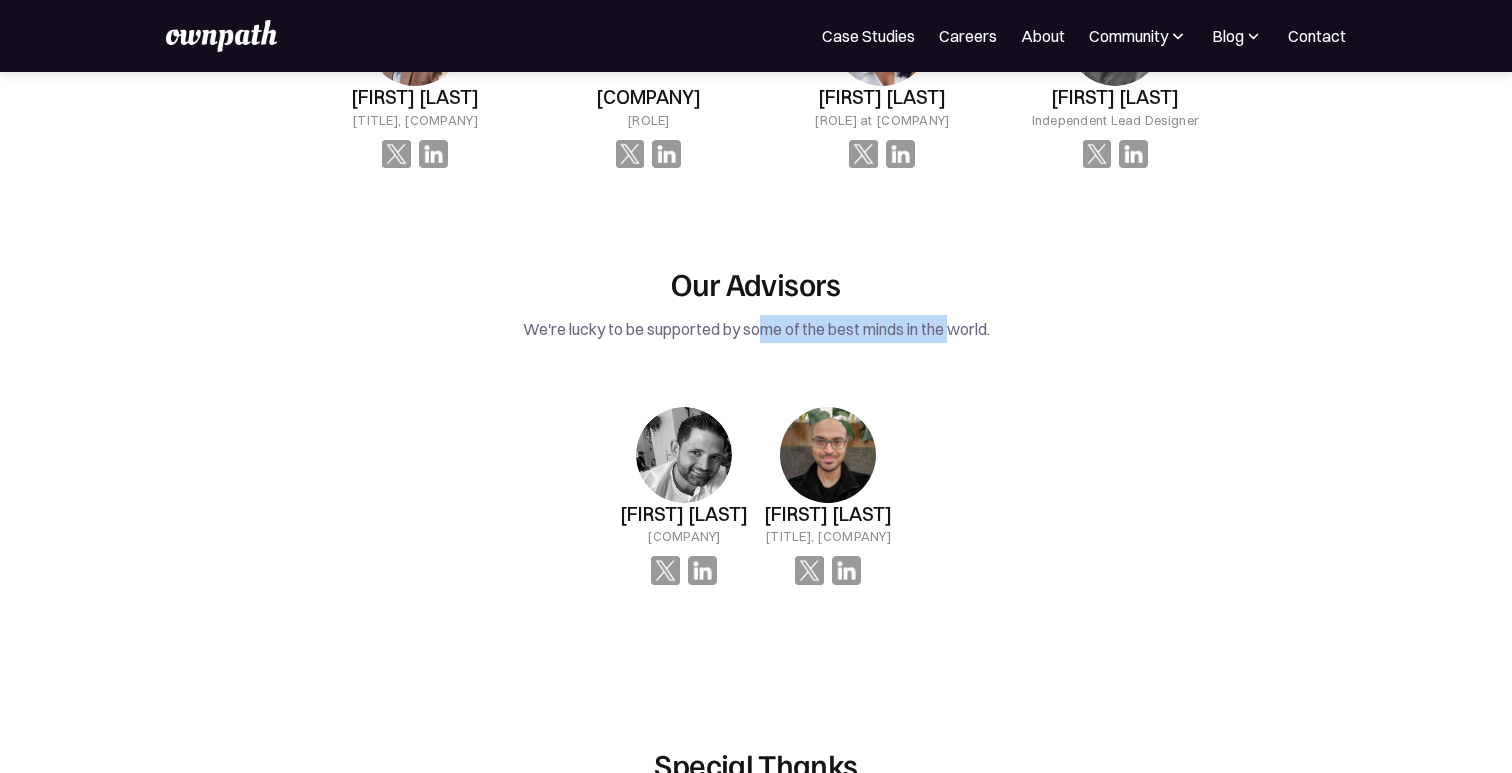 drag, startPoint x: 763, startPoint y: 354, endPoint x: 952, endPoint y: 354, distance: 189 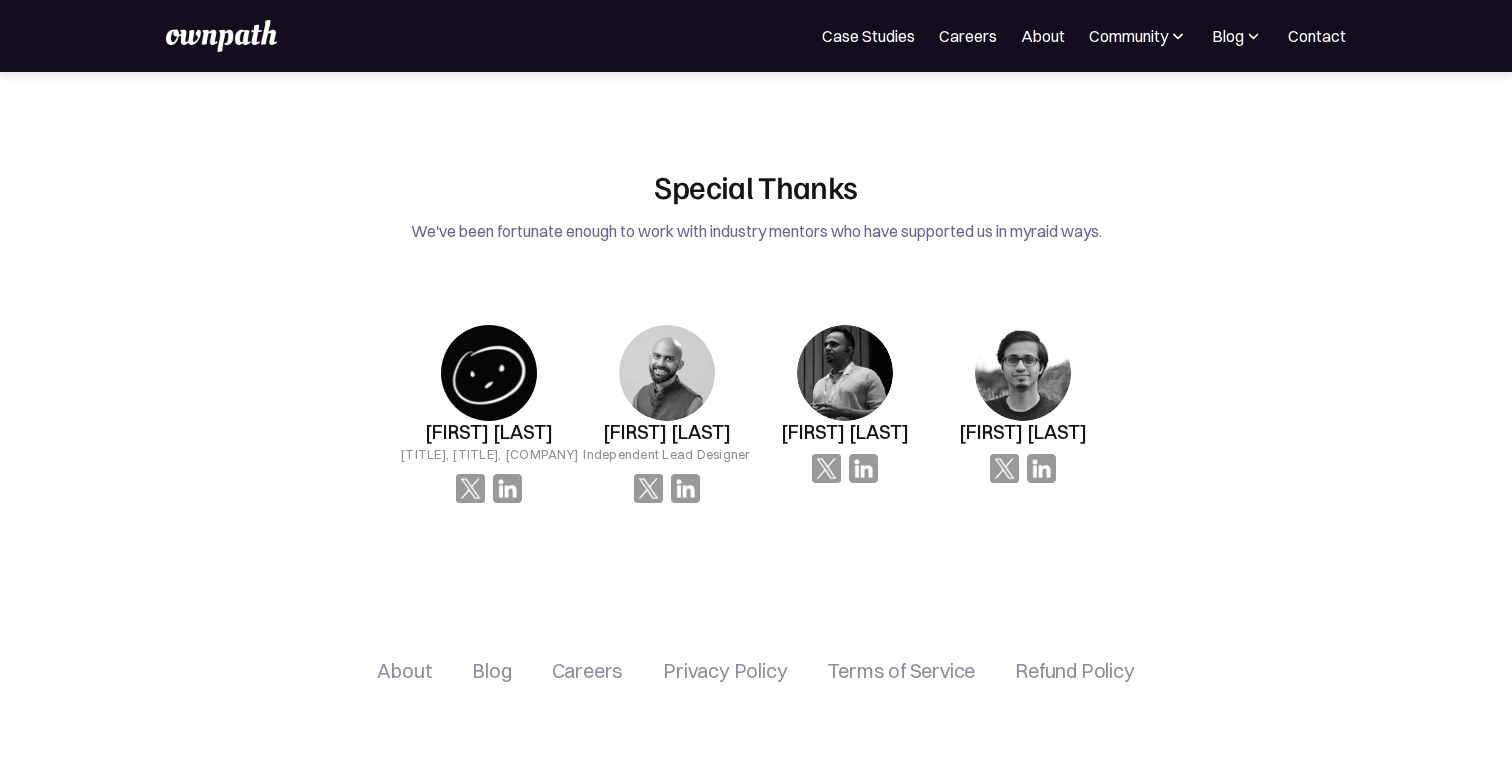 scroll, scrollTop: 3143, scrollLeft: 0, axis: vertical 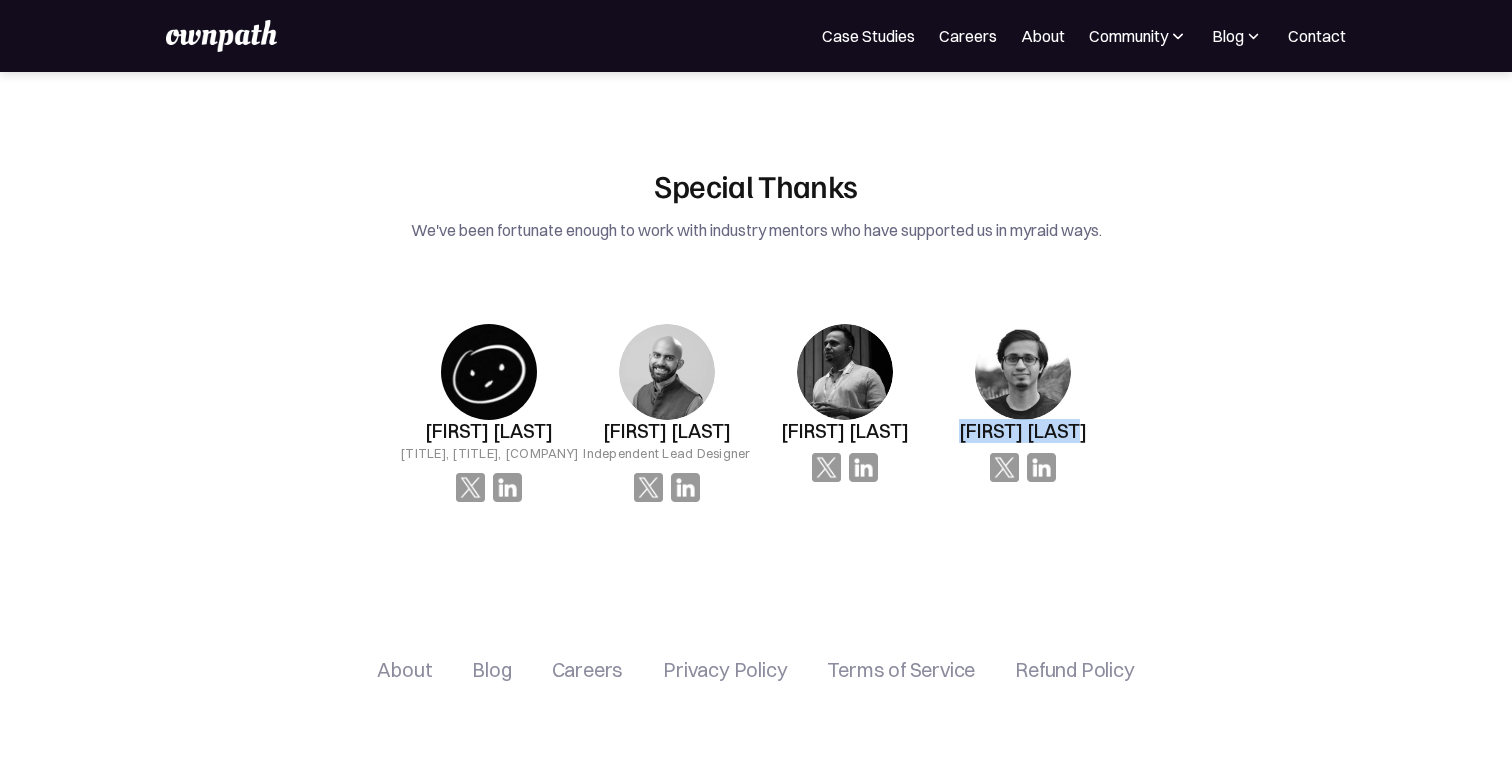 drag, startPoint x: 1013, startPoint y: 454, endPoint x: 1145, endPoint y: 454, distance: 132 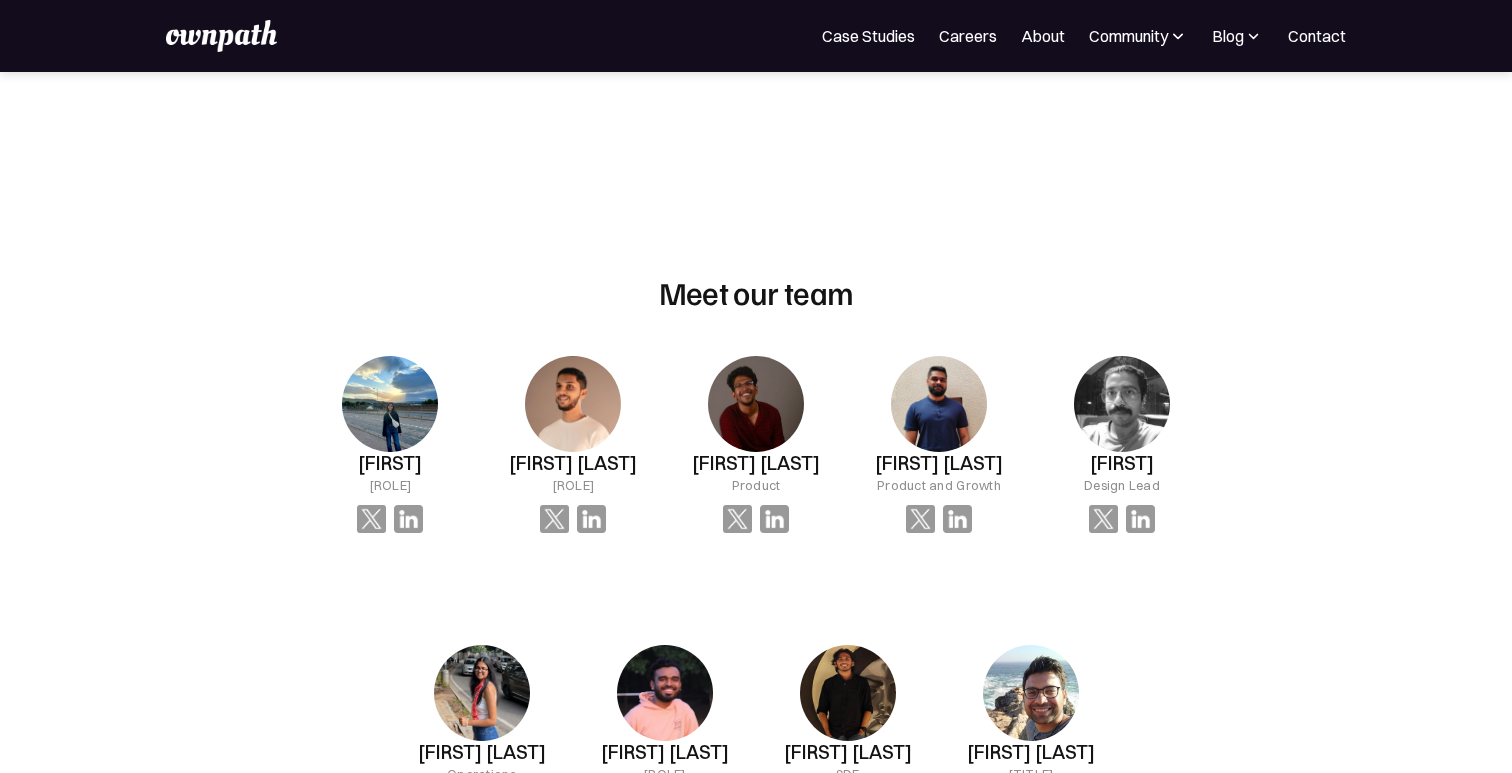scroll, scrollTop: 1216, scrollLeft: 0, axis: vertical 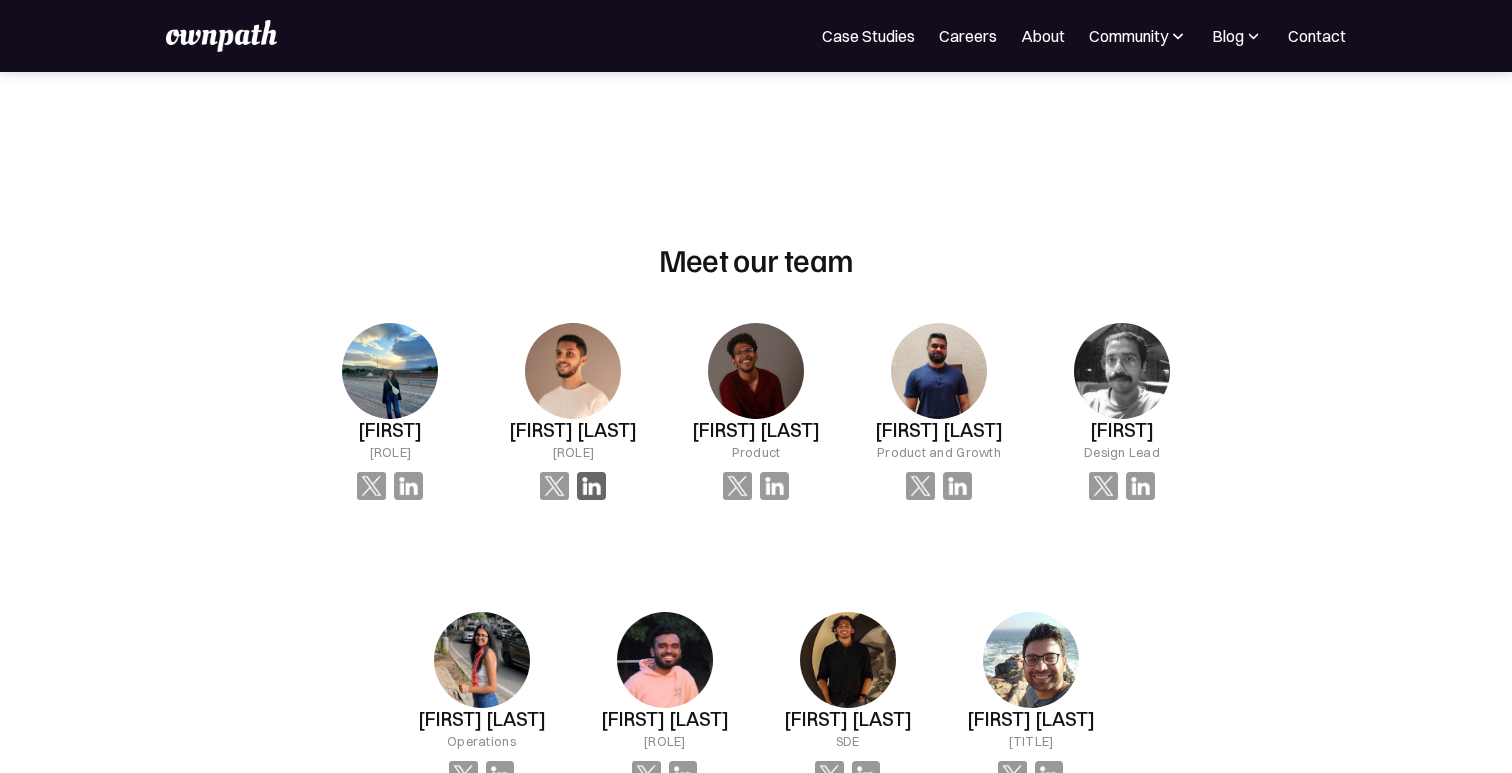 click at bounding box center [591, 486] 